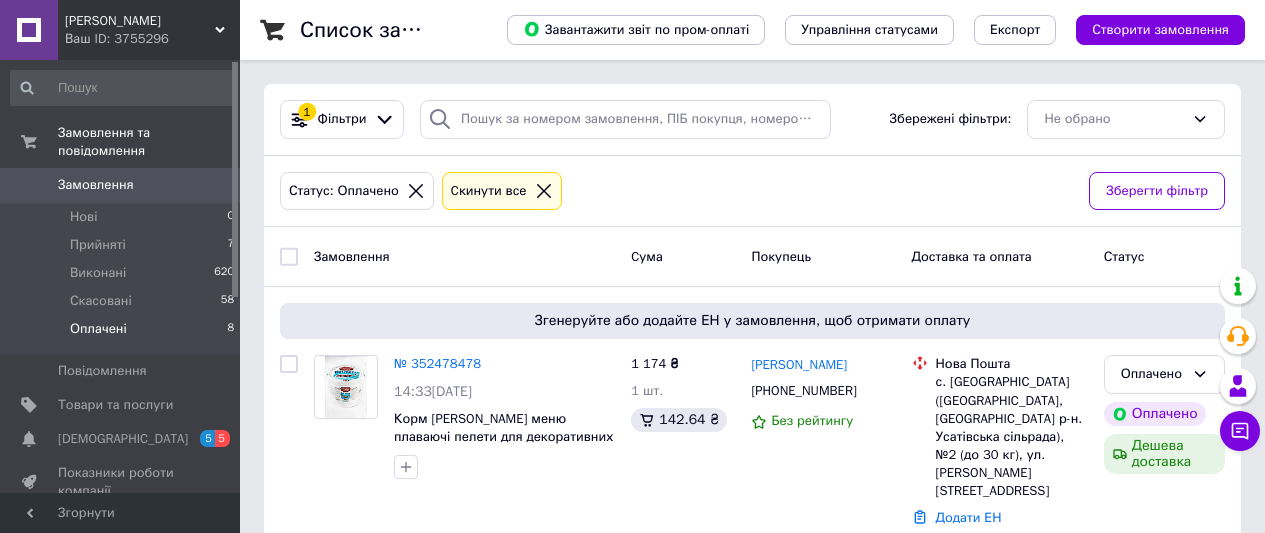 scroll, scrollTop: 0, scrollLeft: 0, axis: both 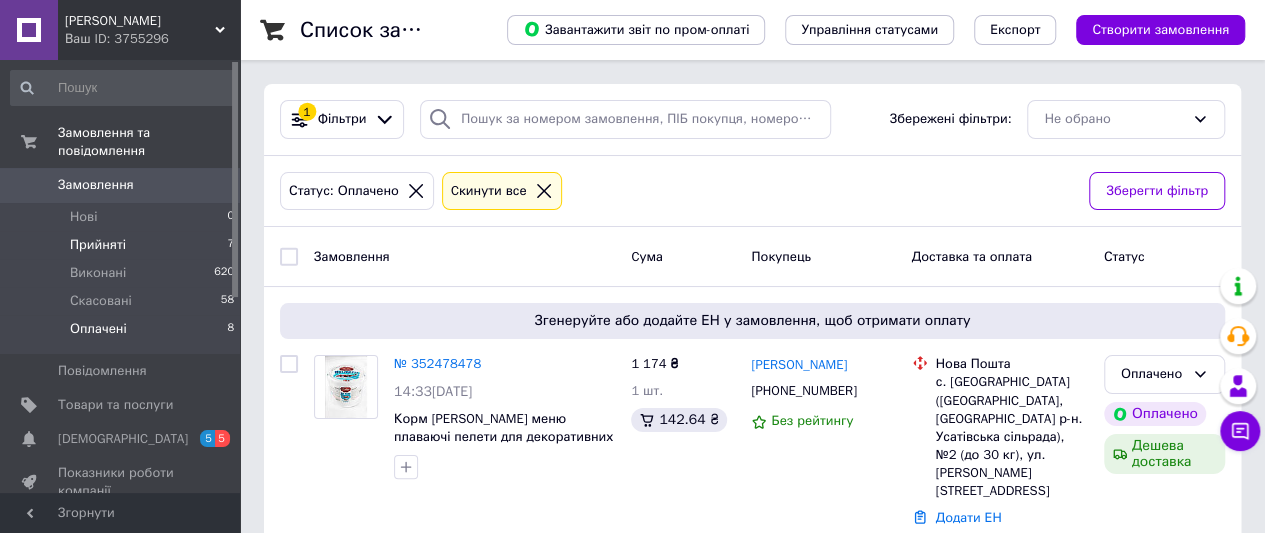 click on "Прийняті 7" at bounding box center (123, 245) 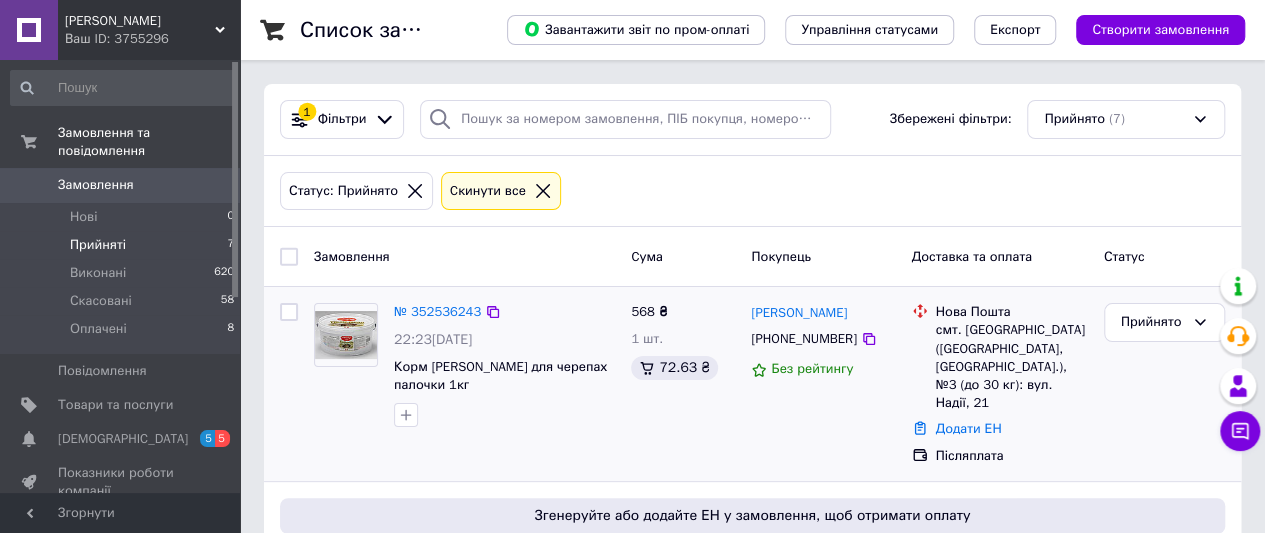 scroll, scrollTop: 100, scrollLeft: 0, axis: vertical 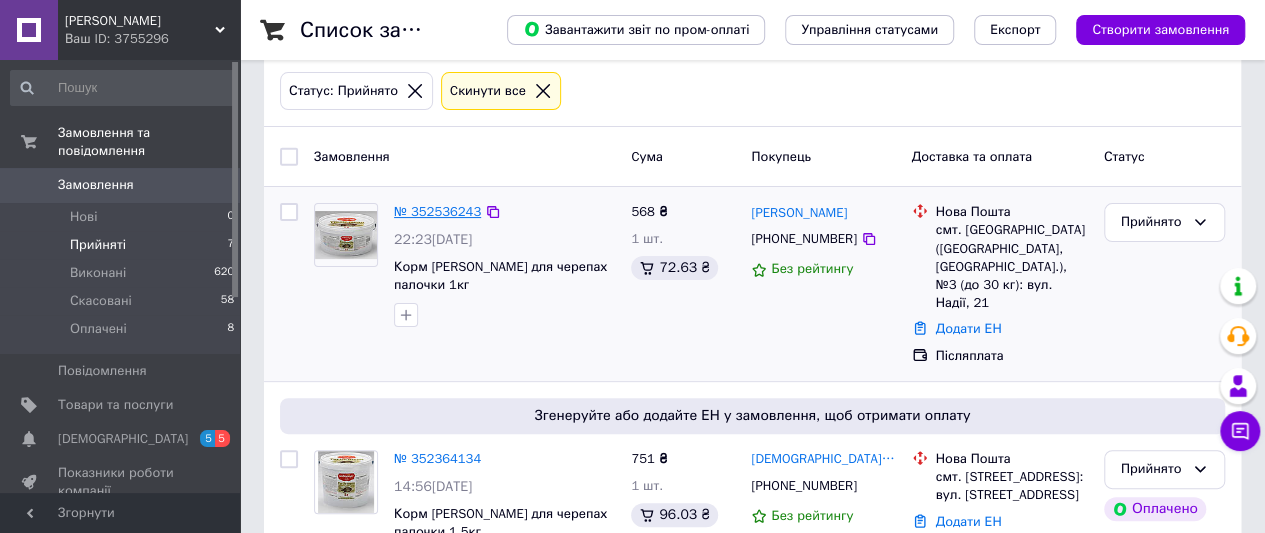 click on "№ 352536243" at bounding box center [437, 211] 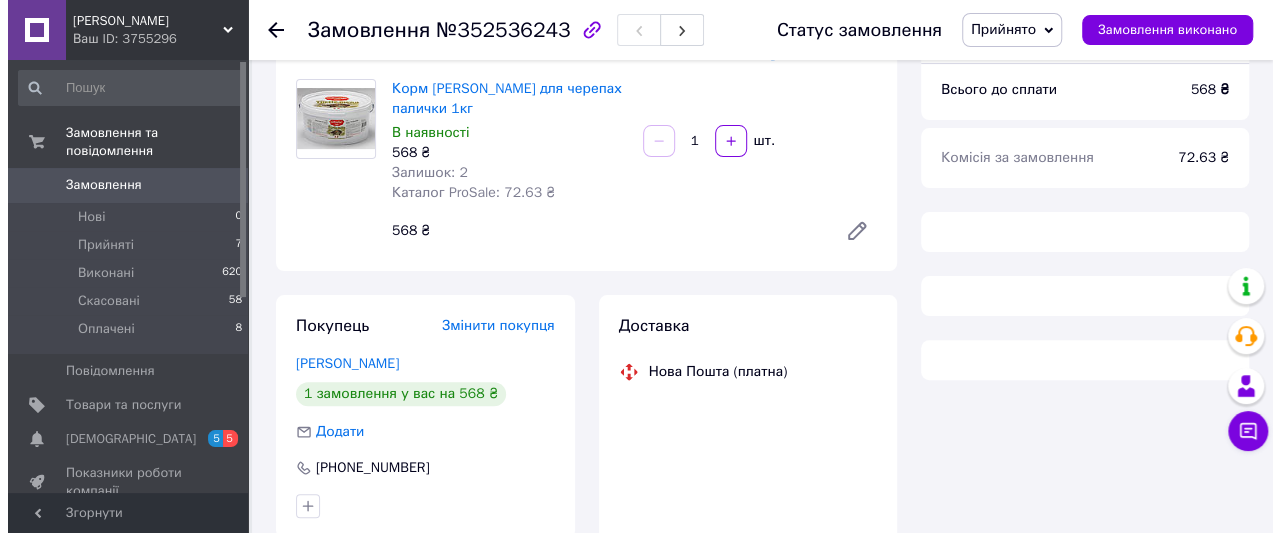 scroll, scrollTop: 300, scrollLeft: 0, axis: vertical 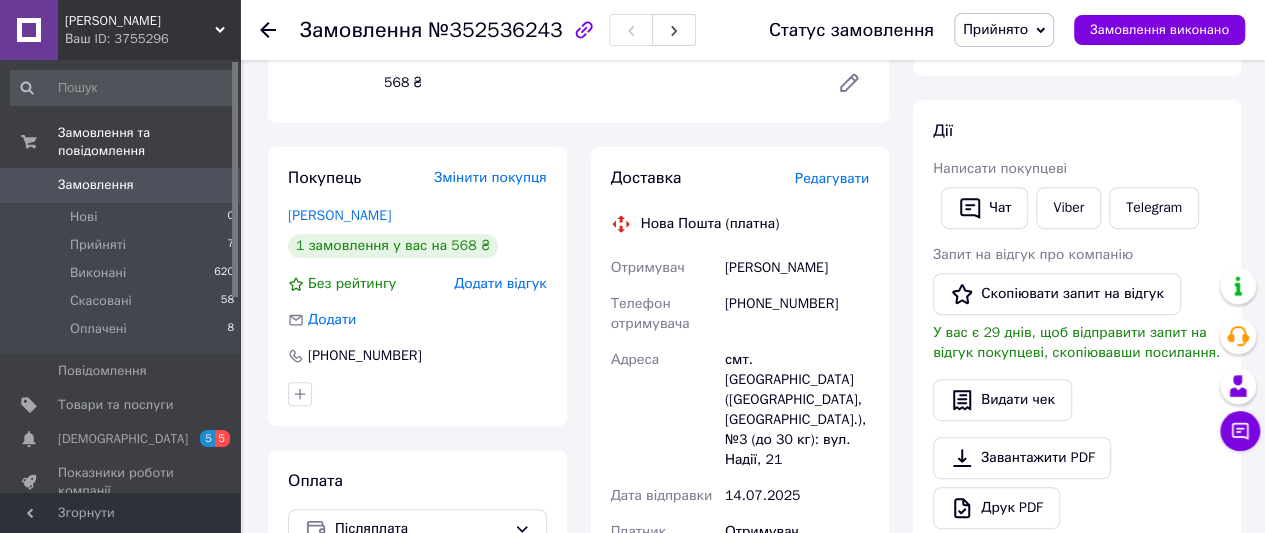 click on "Редагувати" at bounding box center (832, 178) 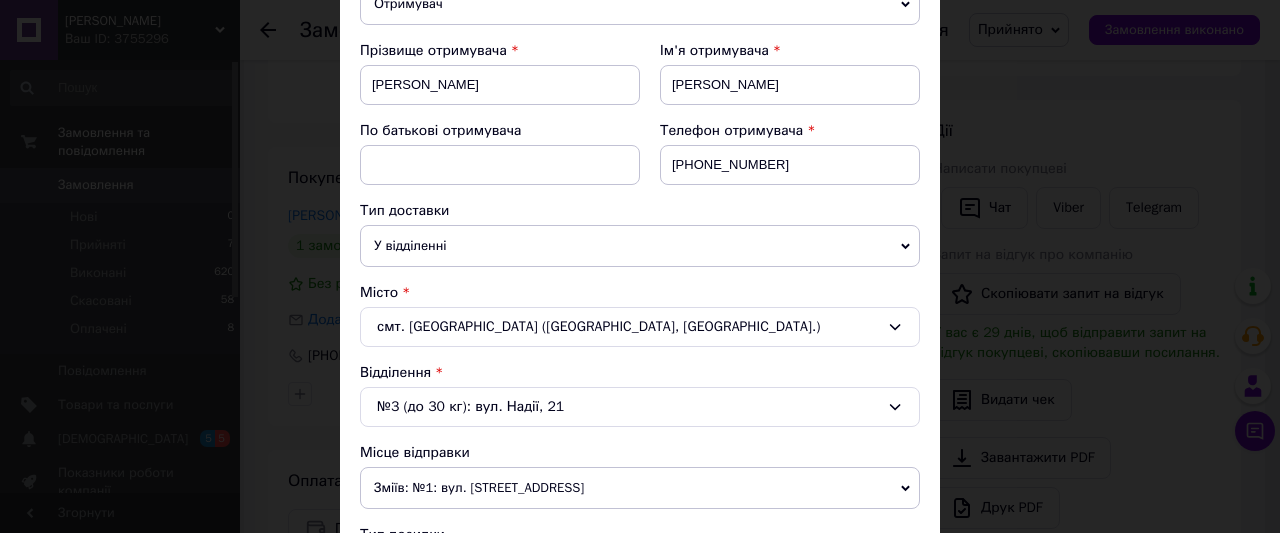 scroll, scrollTop: 300, scrollLeft: 0, axis: vertical 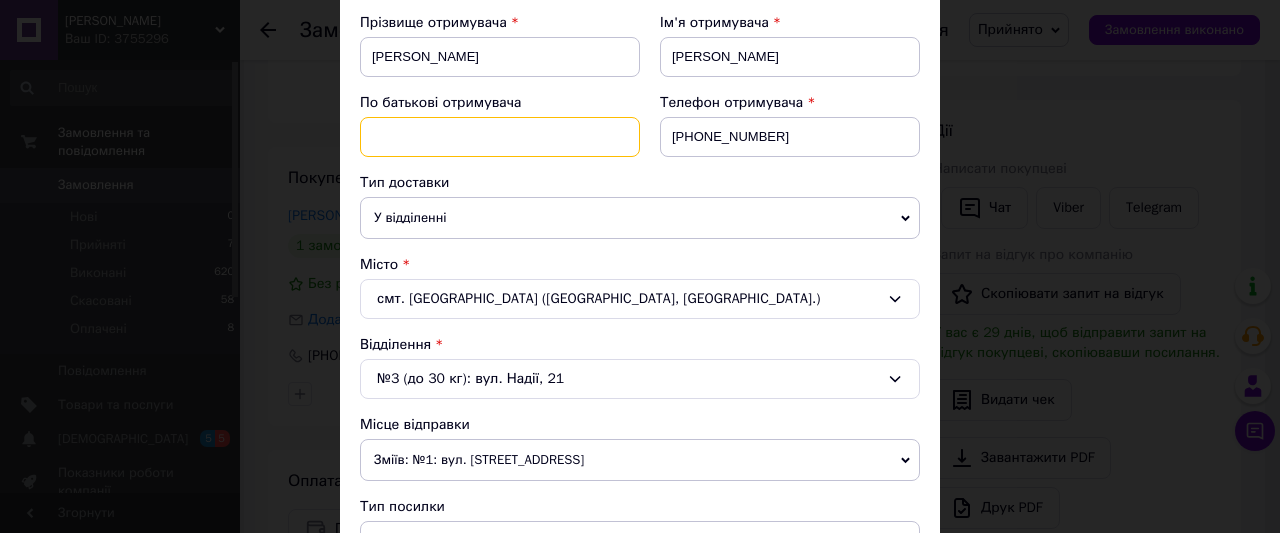 click at bounding box center [500, 137] 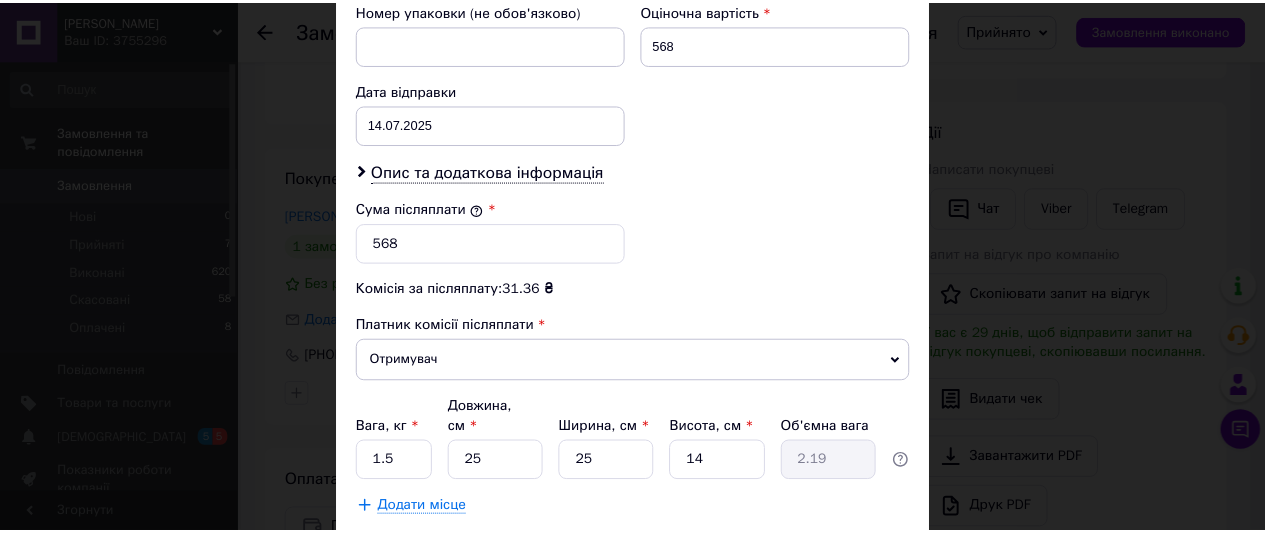 scroll, scrollTop: 982, scrollLeft: 0, axis: vertical 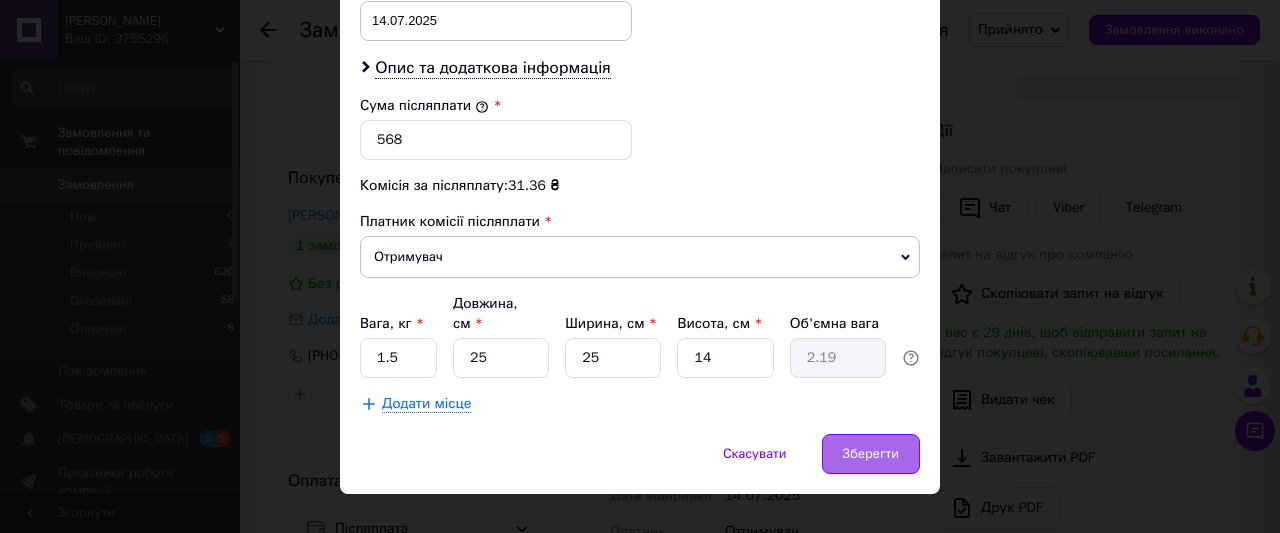 click on "Зберегти" at bounding box center [871, 454] 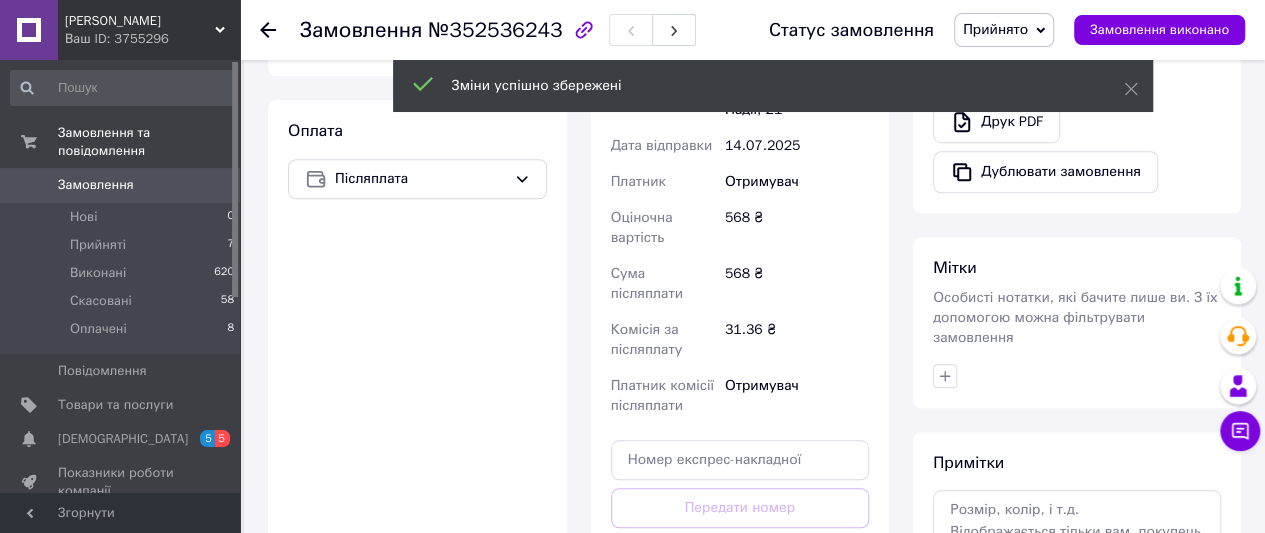 scroll, scrollTop: 800, scrollLeft: 0, axis: vertical 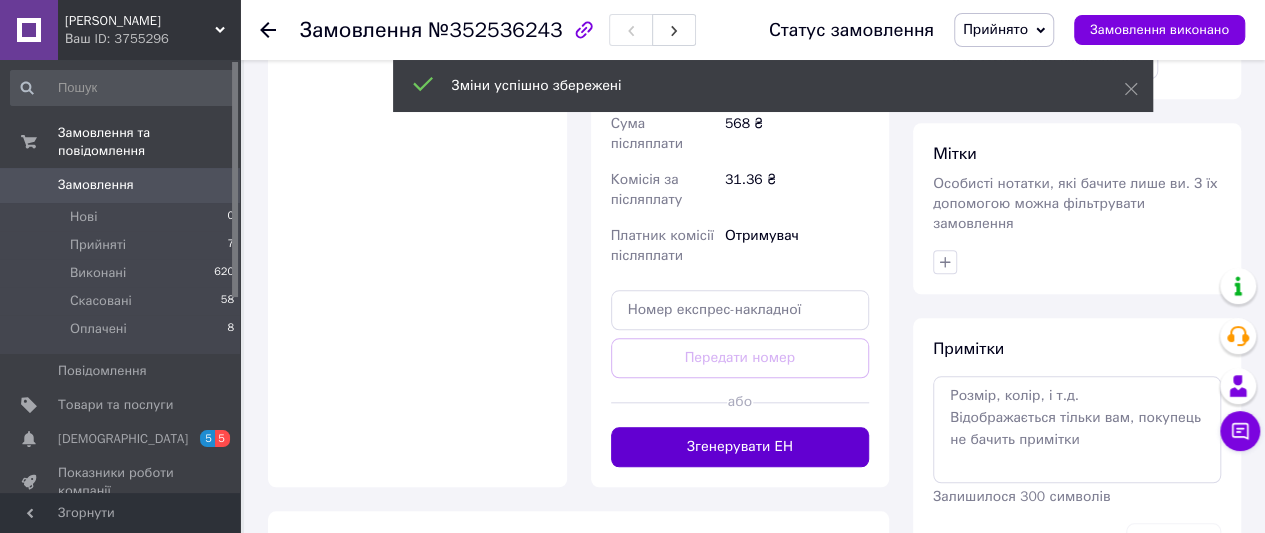 click on "Згенерувати ЕН" at bounding box center (740, 447) 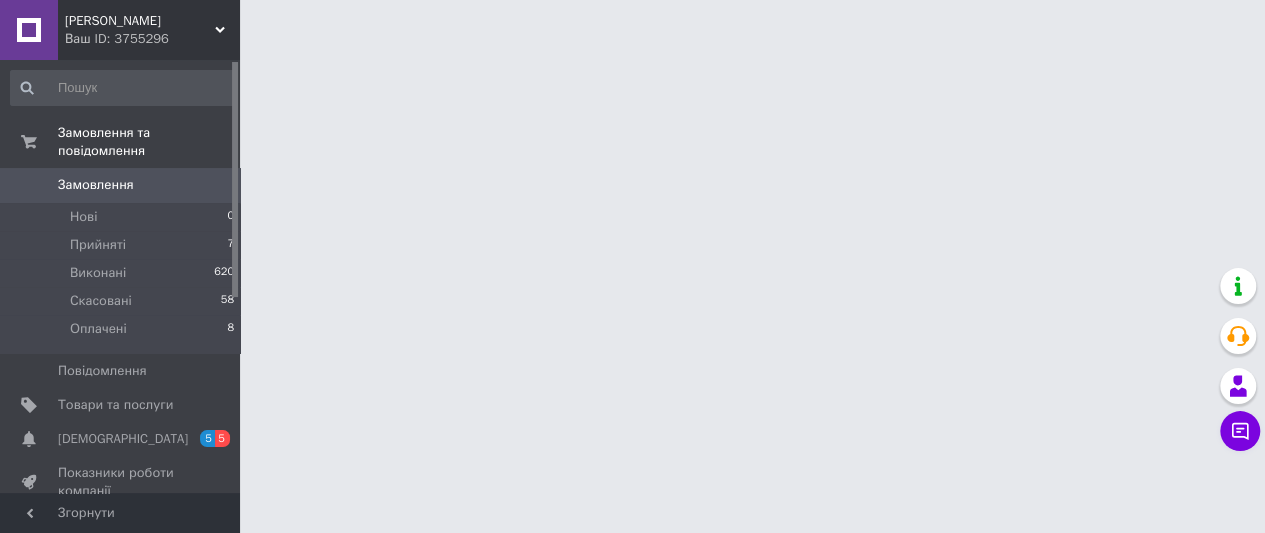 scroll, scrollTop: 0, scrollLeft: 0, axis: both 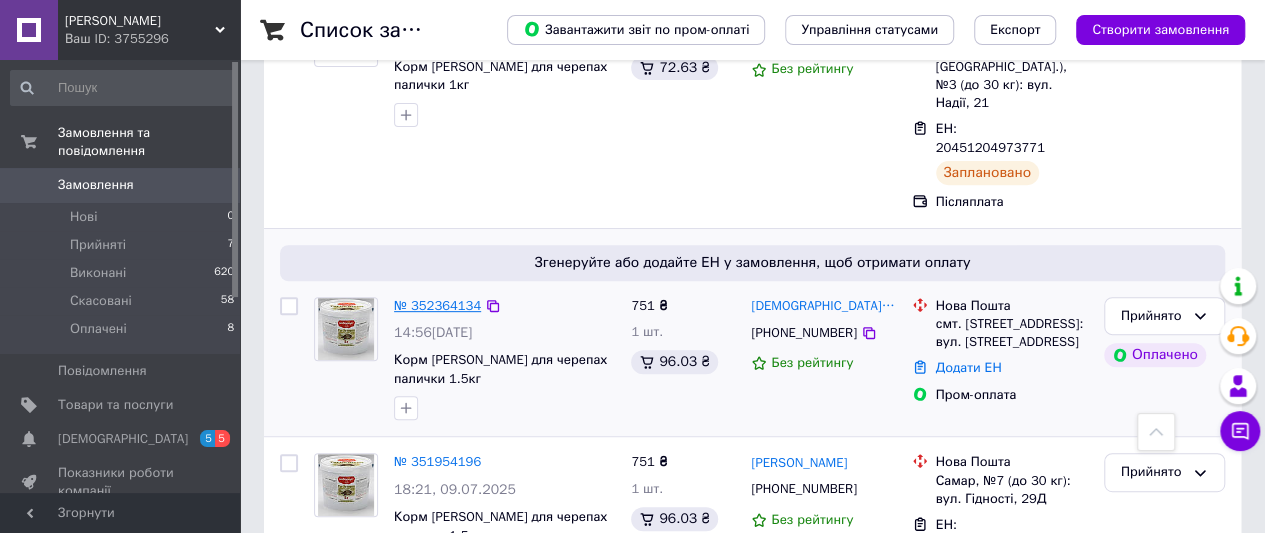 click on "№ 352364134" at bounding box center [437, 305] 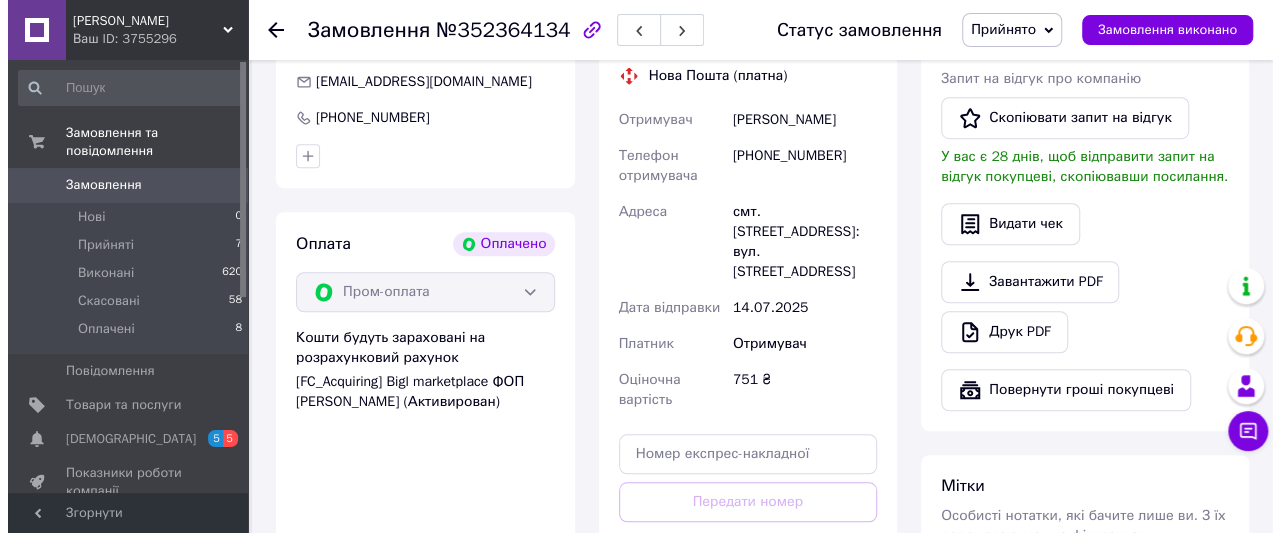 scroll, scrollTop: 400, scrollLeft: 0, axis: vertical 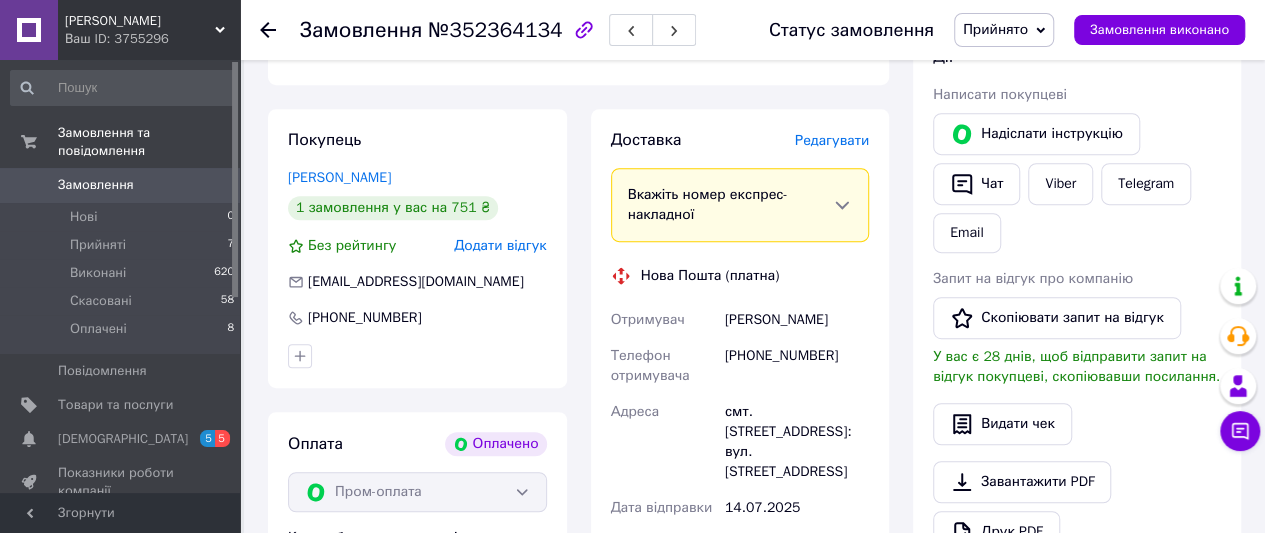 click on "Редагувати" at bounding box center (832, 140) 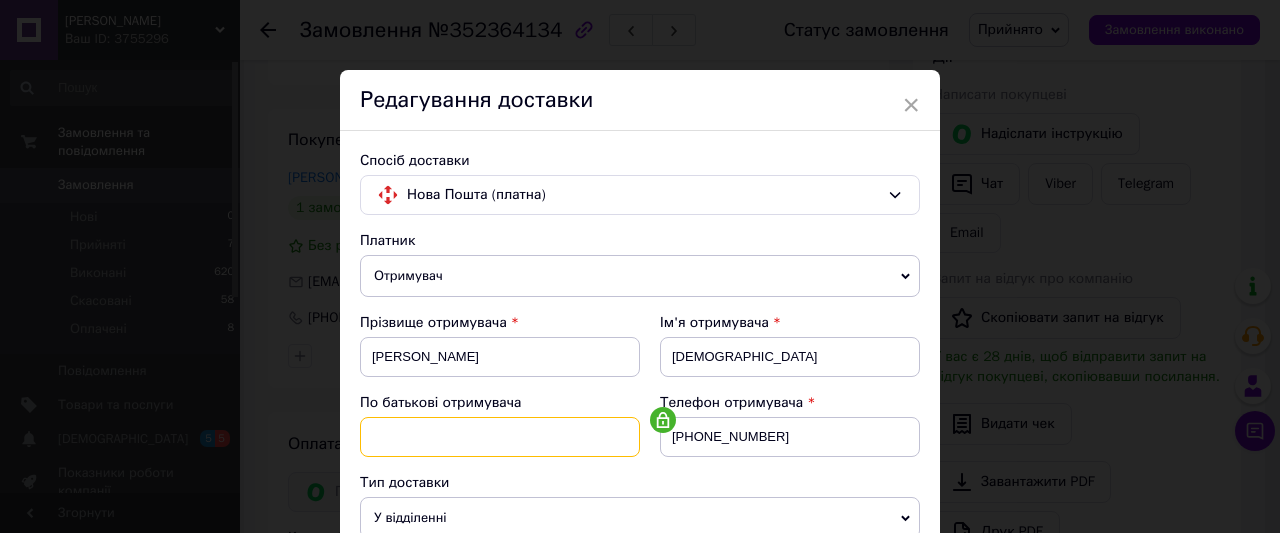 click at bounding box center [500, 437] 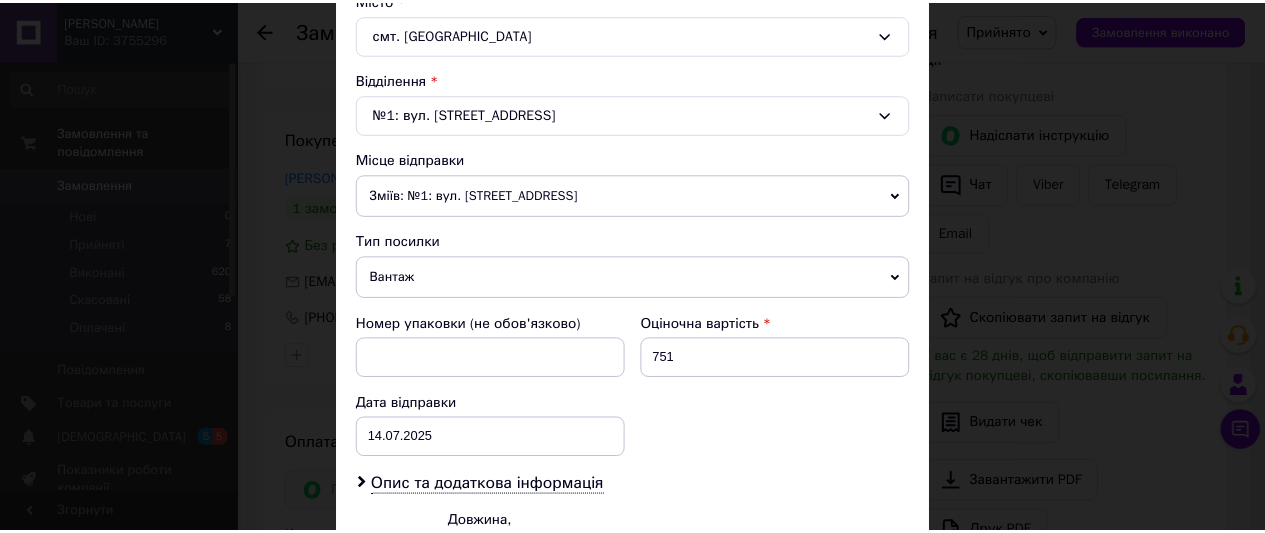 scroll, scrollTop: 700, scrollLeft: 0, axis: vertical 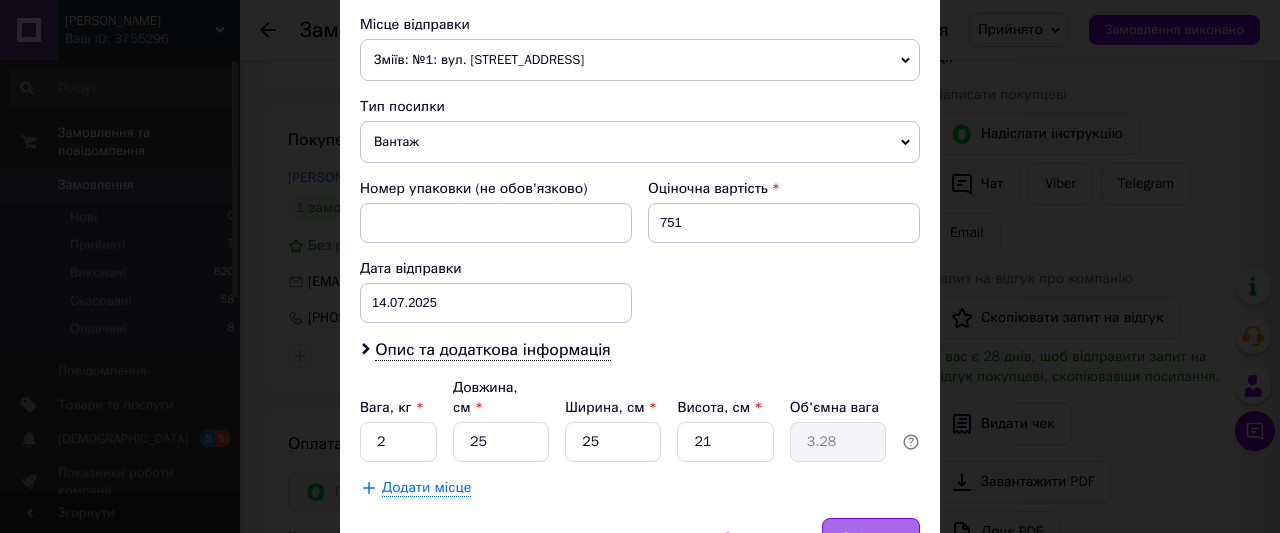 click on "Зберегти" at bounding box center [871, 538] 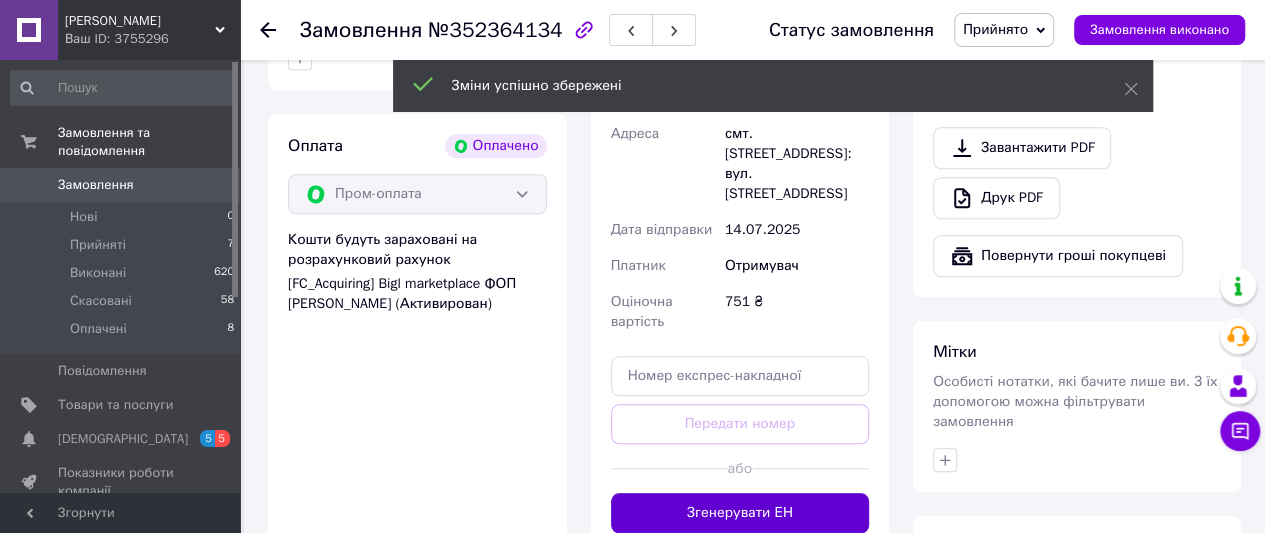 scroll, scrollTop: 700, scrollLeft: 0, axis: vertical 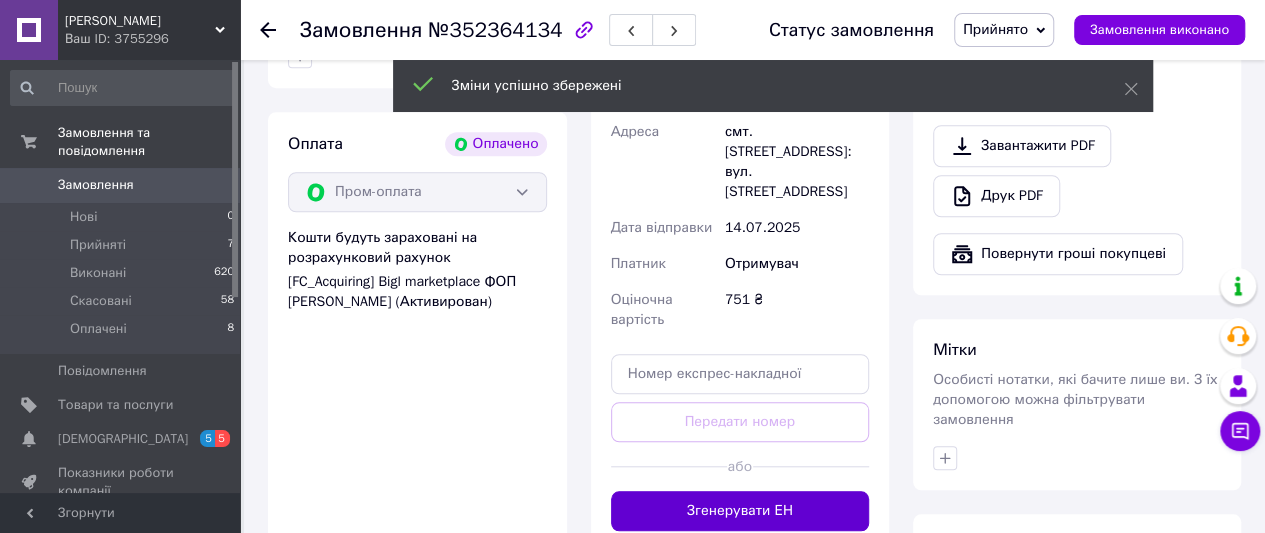 click on "Згенерувати ЕН" at bounding box center [740, 511] 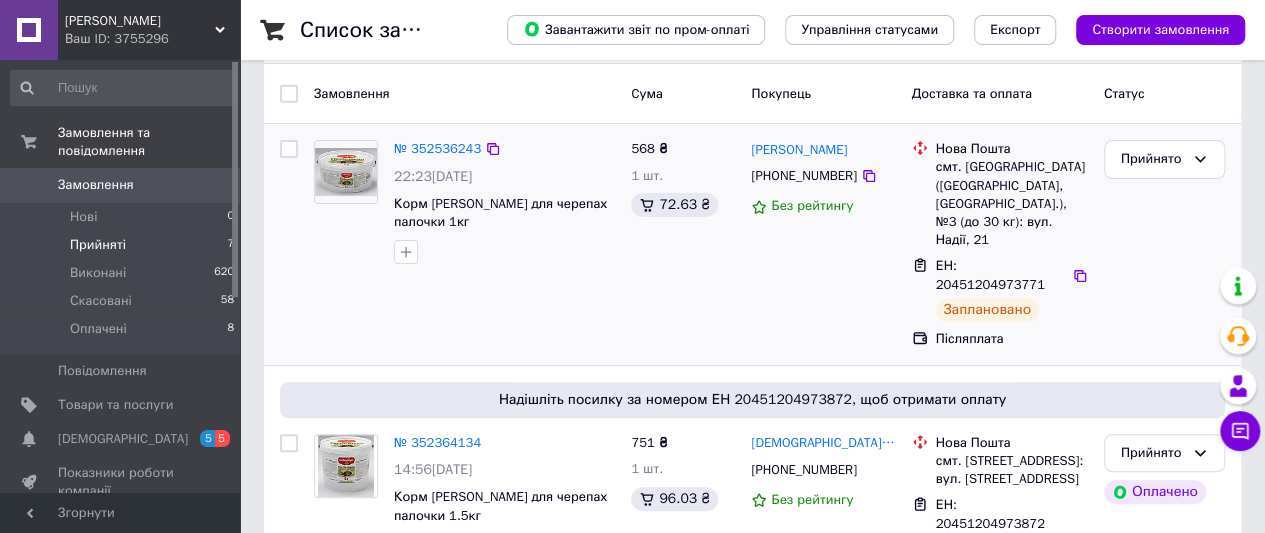 scroll, scrollTop: 400, scrollLeft: 0, axis: vertical 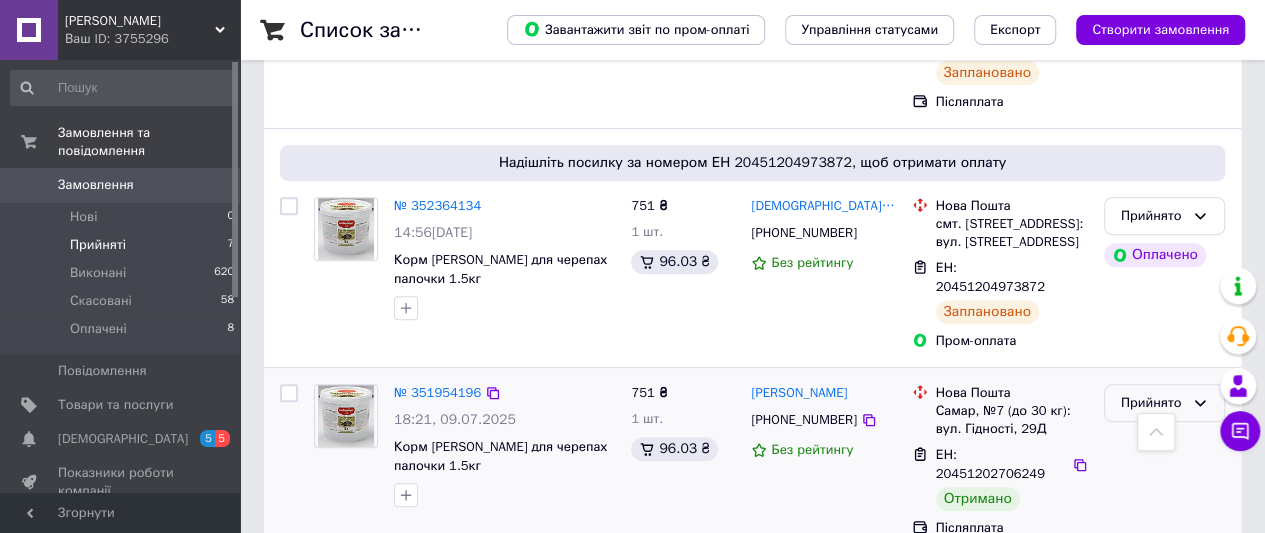click on "Прийнято" at bounding box center [1152, 403] 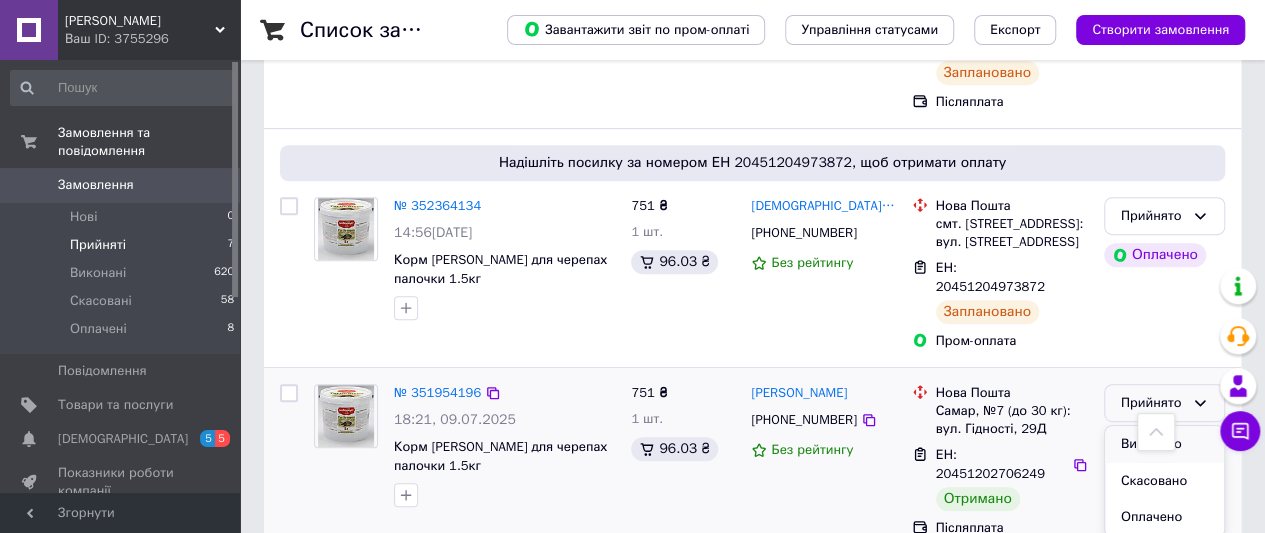 click on "Виконано" at bounding box center [1164, 444] 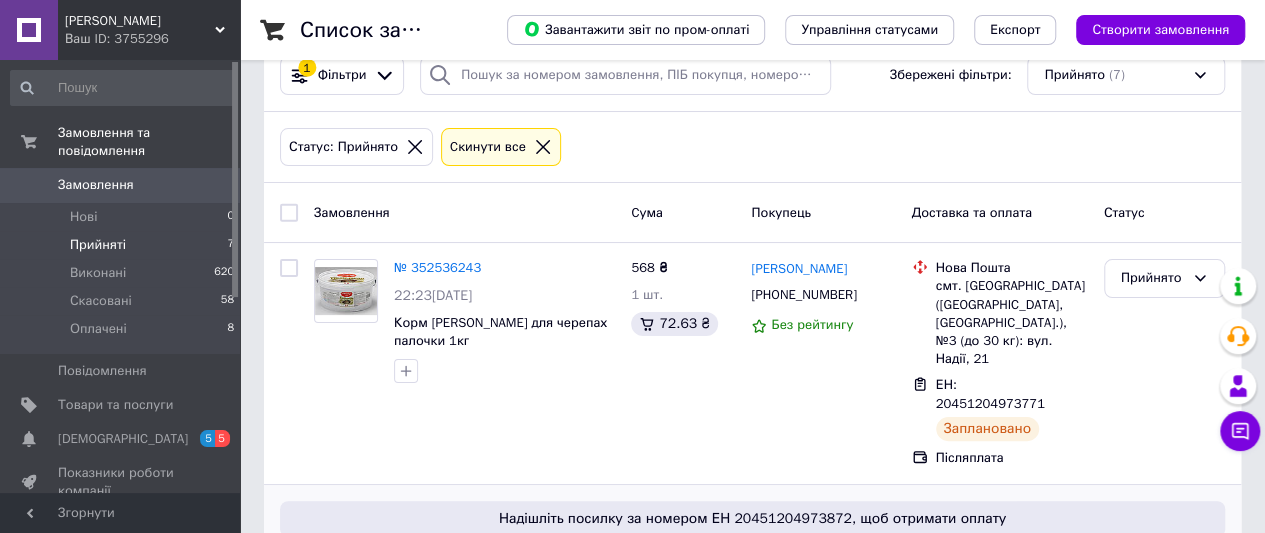 scroll, scrollTop: 0, scrollLeft: 0, axis: both 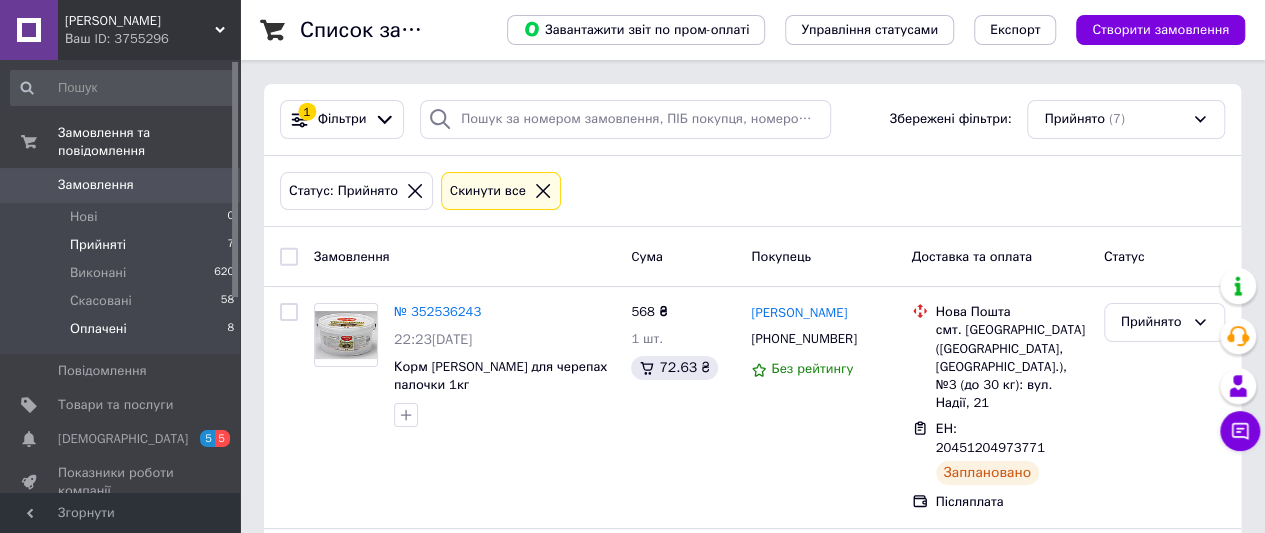 click on "Оплачені 8" at bounding box center (123, 334) 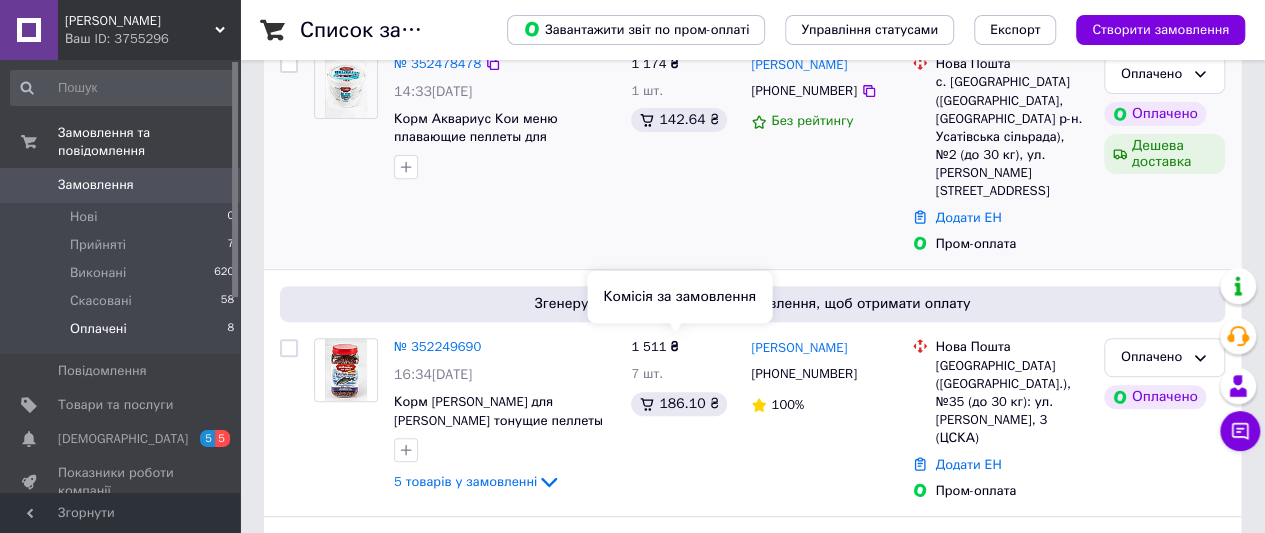 scroll, scrollTop: 200, scrollLeft: 0, axis: vertical 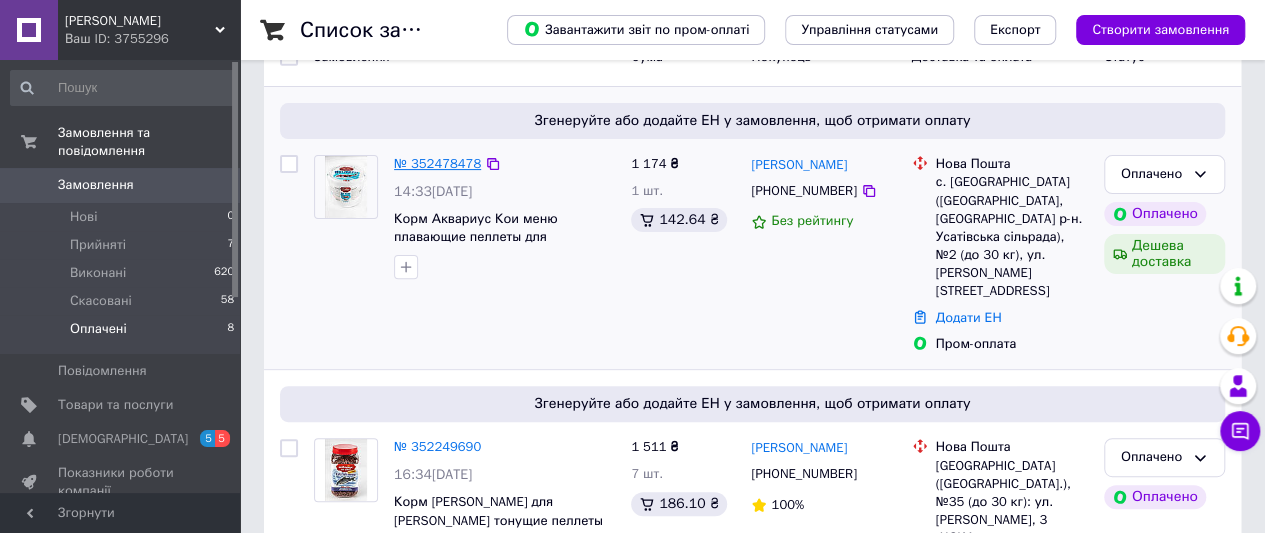 click on "№ 352478478" at bounding box center (437, 163) 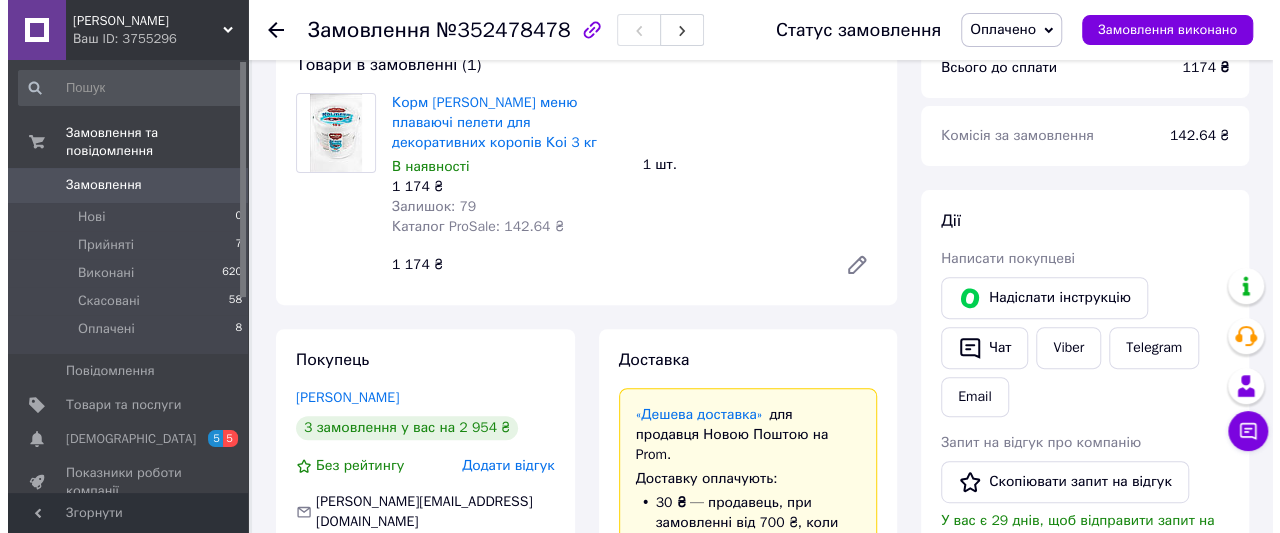 scroll, scrollTop: 300, scrollLeft: 0, axis: vertical 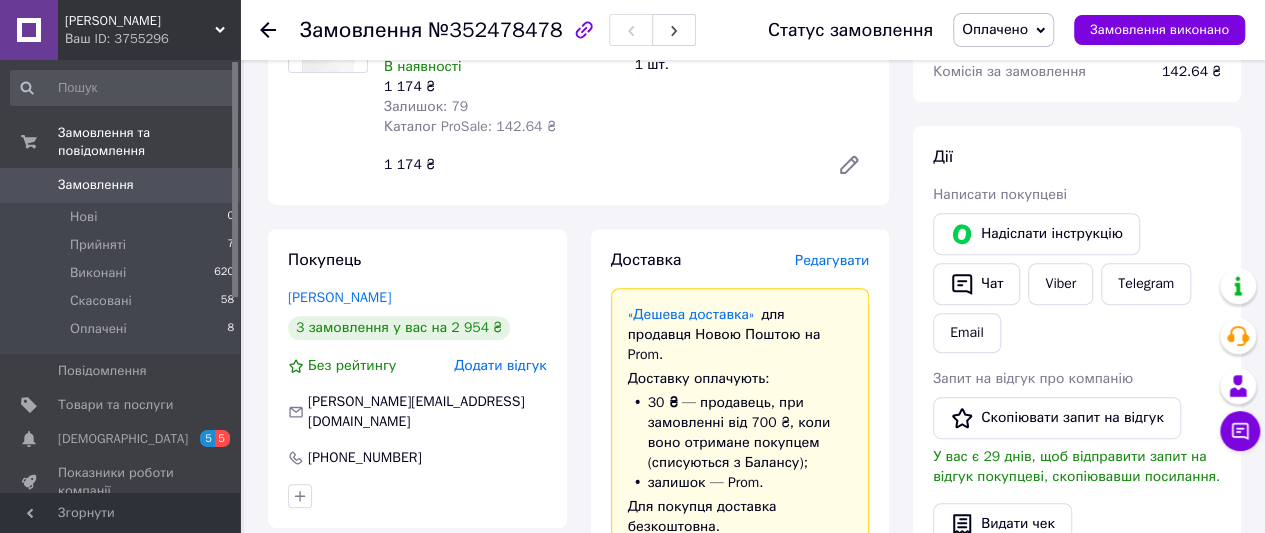 click on "Редагувати" at bounding box center [832, 260] 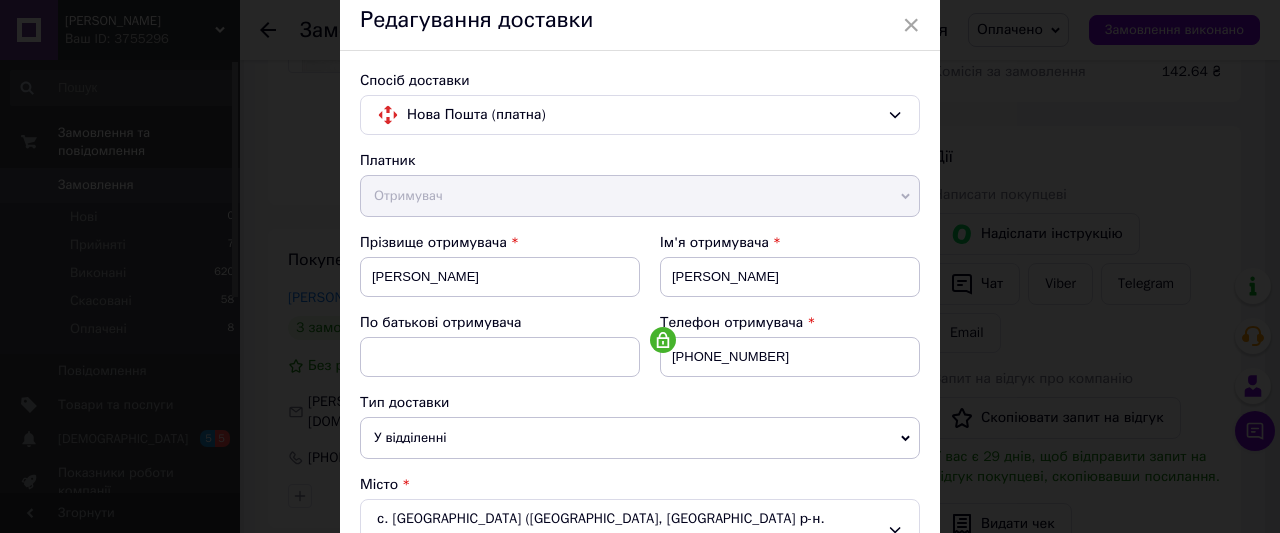 scroll, scrollTop: 300, scrollLeft: 0, axis: vertical 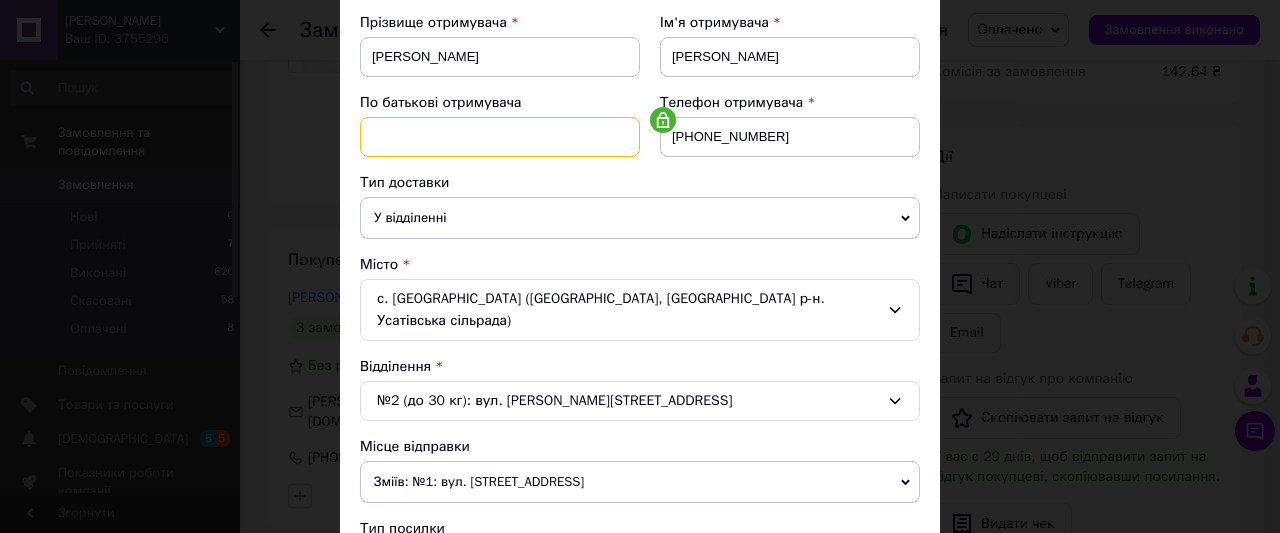 click at bounding box center [500, 137] 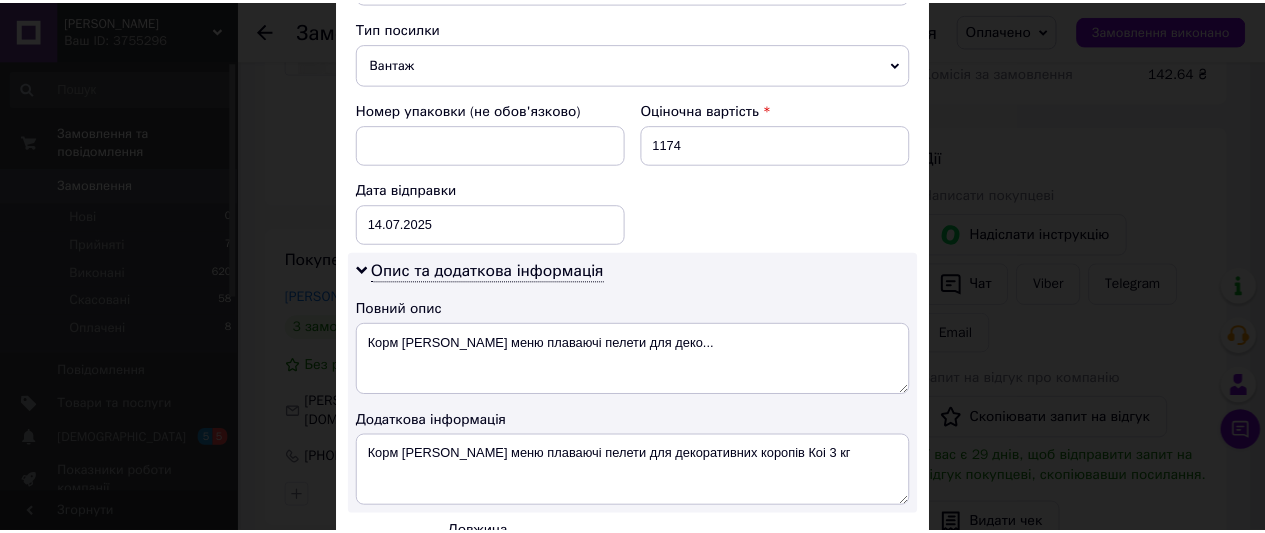 scroll, scrollTop: 1008, scrollLeft: 0, axis: vertical 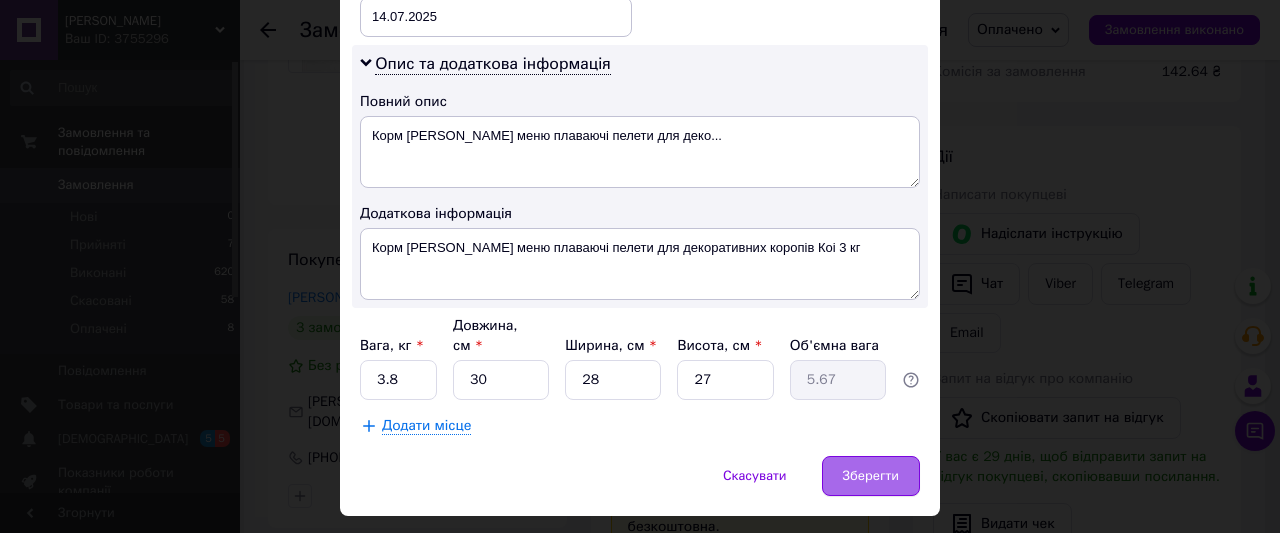 click on "Зберегти" at bounding box center [871, 476] 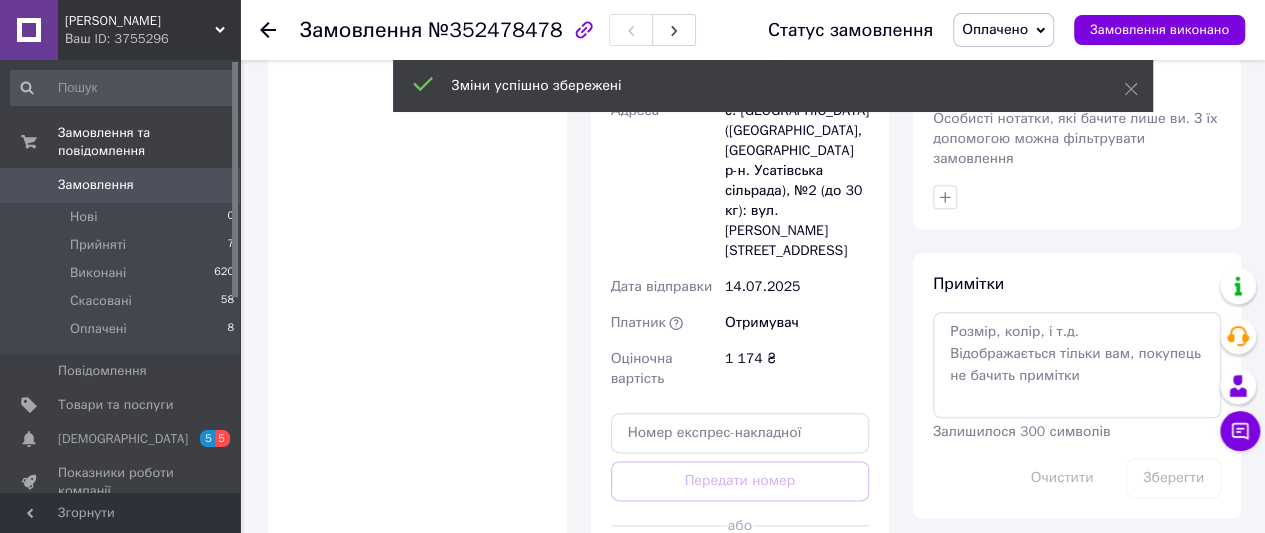 scroll, scrollTop: 1100, scrollLeft: 0, axis: vertical 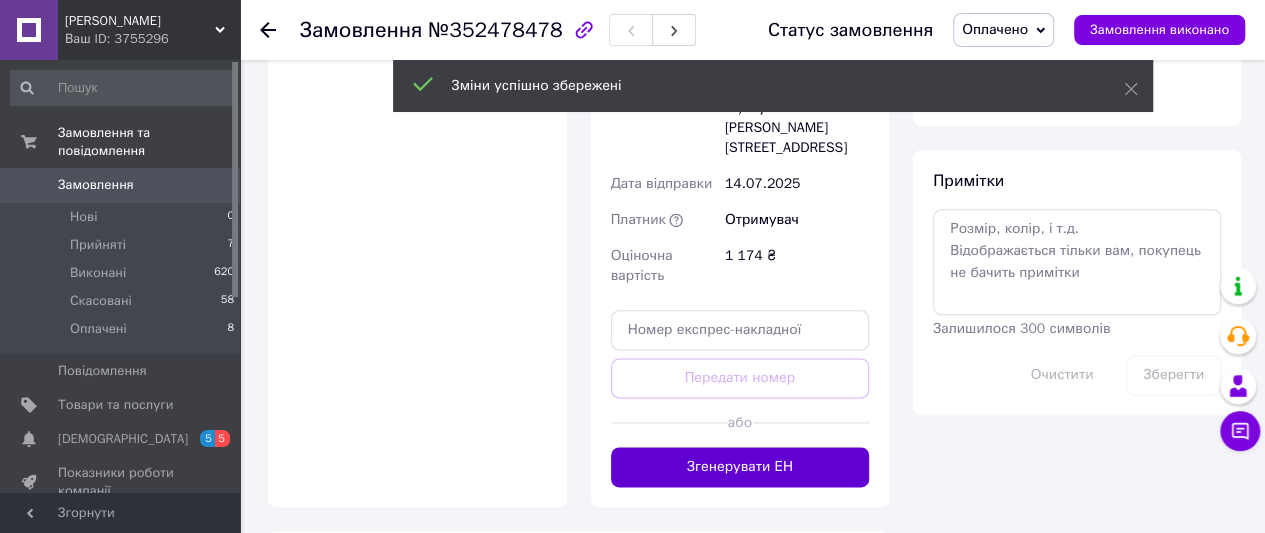 click on "Згенерувати ЕН" at bounding box center (740, 467) 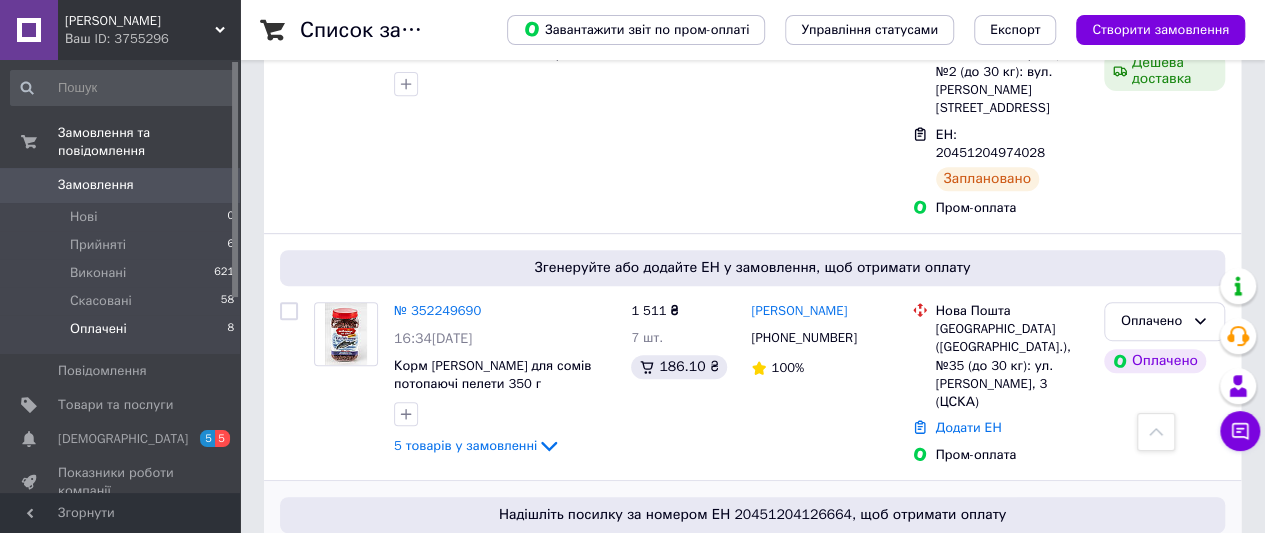 scroll, scrollTop: 400, scrollLeft: 0, axis: vertical 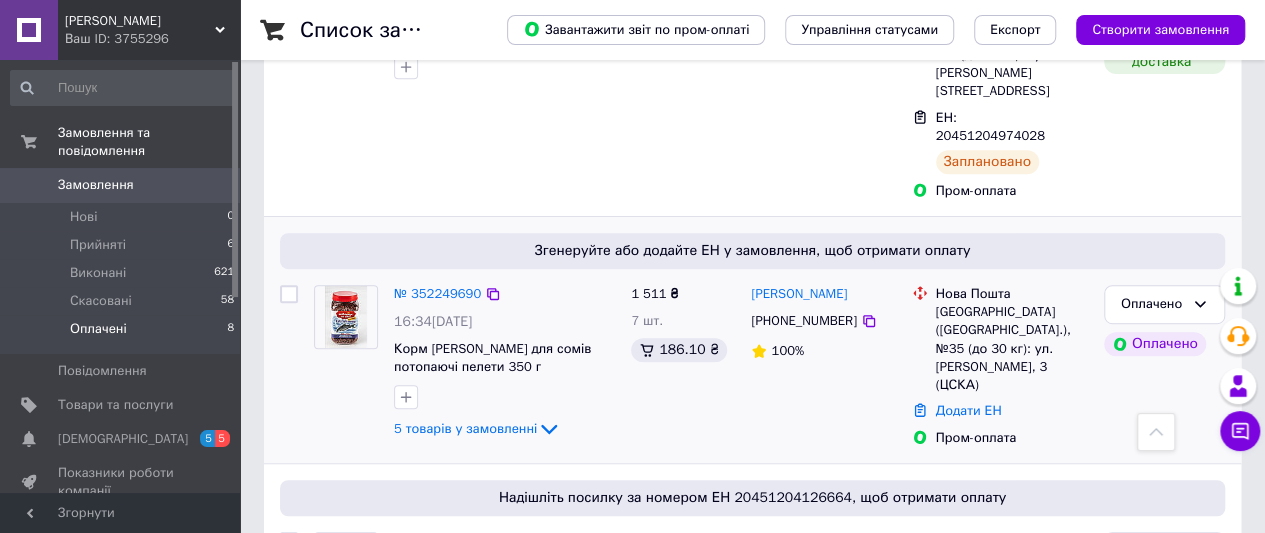 click on "№ 352249690" at bounding box center (437, 294) 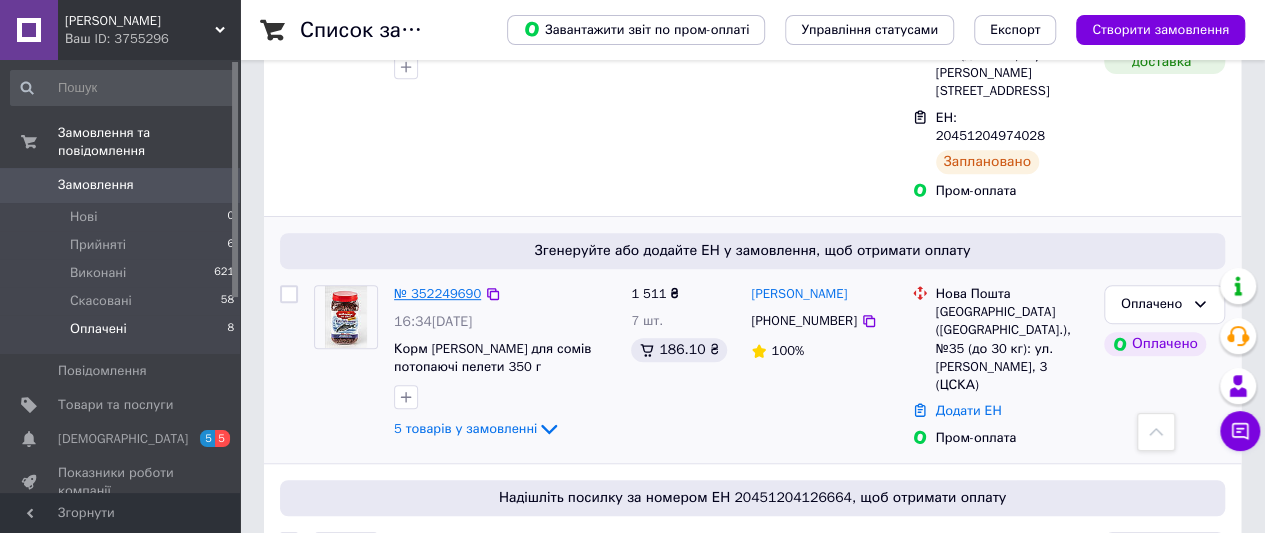 click on "№ 352249690" at bounding box center (437, 293) 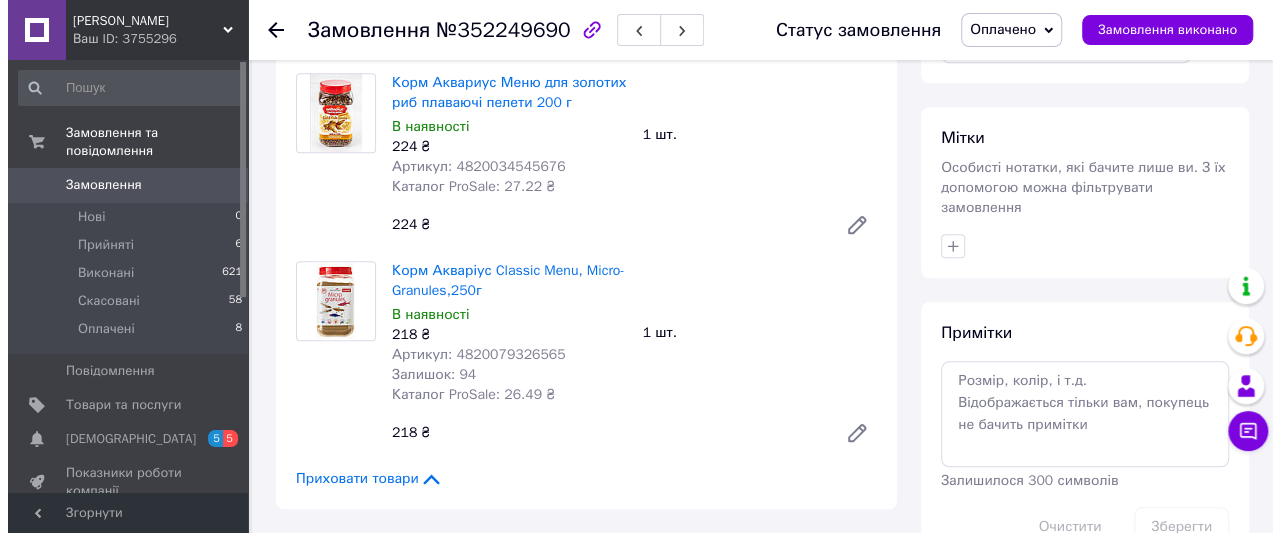 scroll, scrollTop: 1300, scrollLeft: 0, axis: vertical 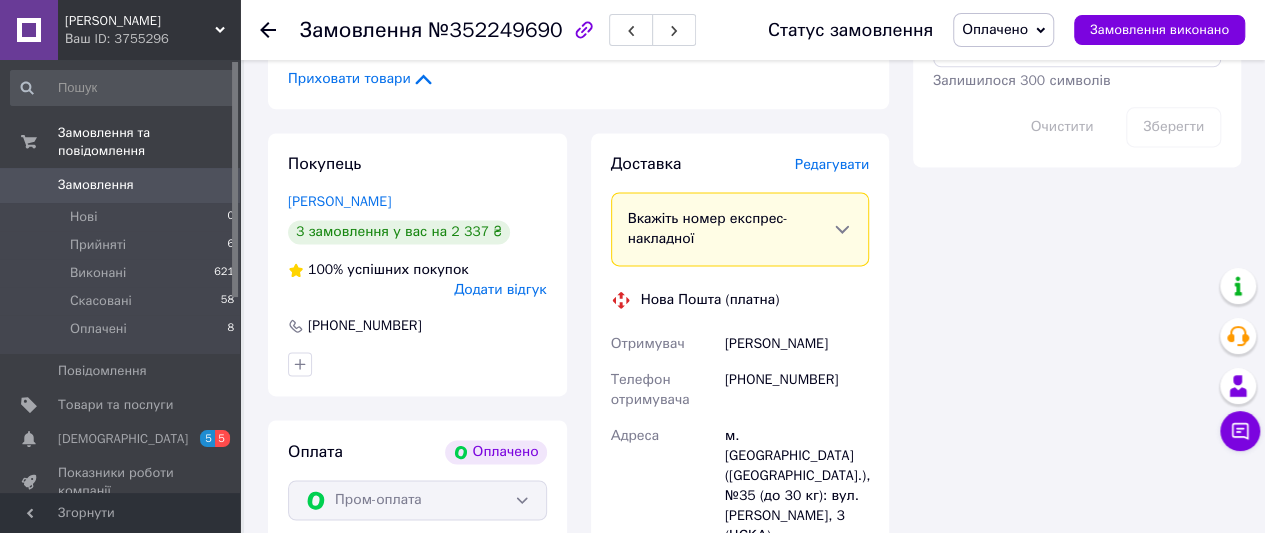 click on "Редагувати" at bounding box center [832, 164] 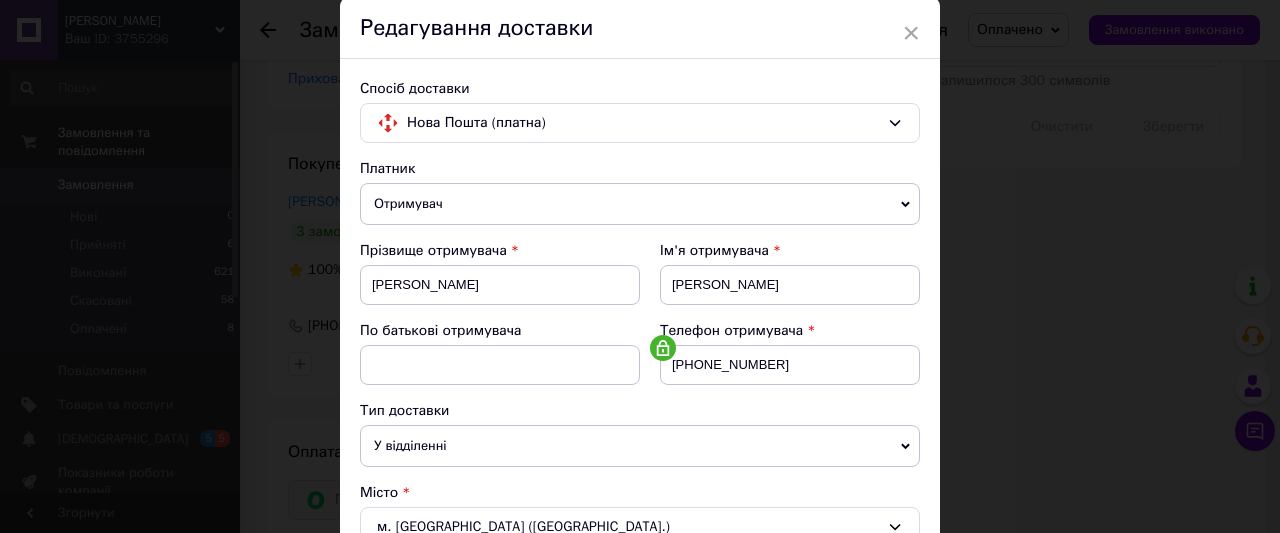 scroll, scrollTop: 100, scrollLeft: 0, axis: vertical 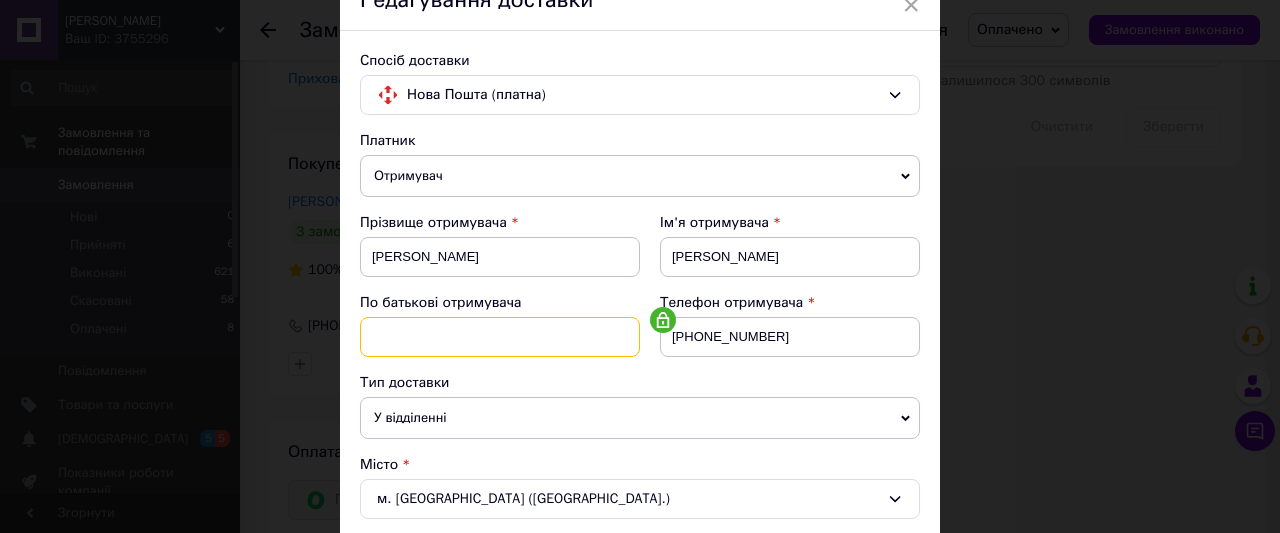 click at bounding box center [500, 337] 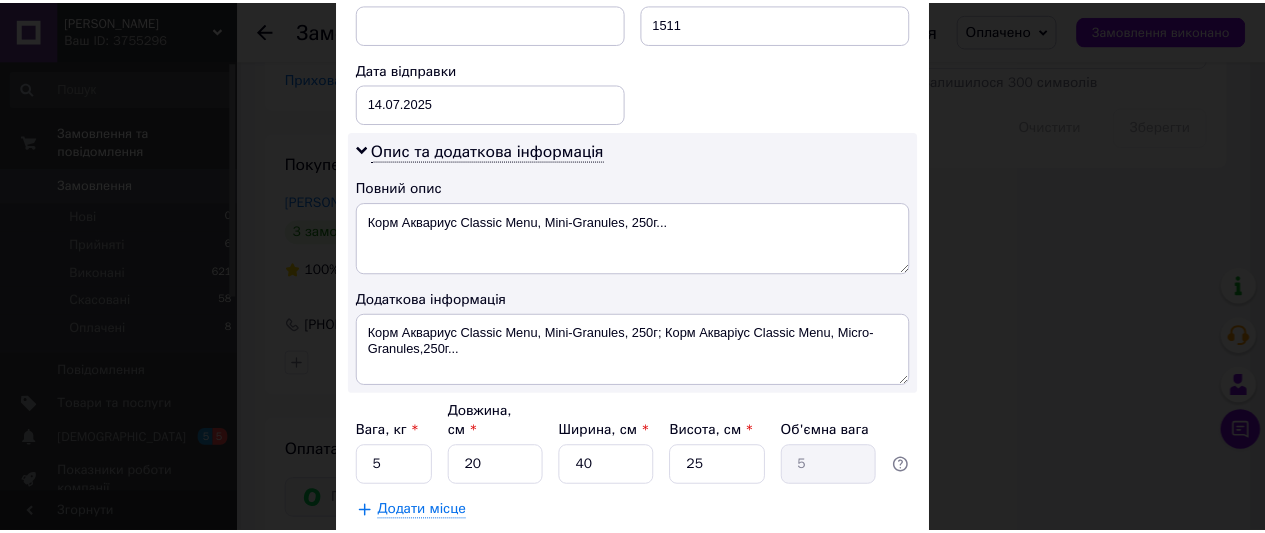scroll, scrollTop: 1000, scrollLeft: 0, axis: vertical 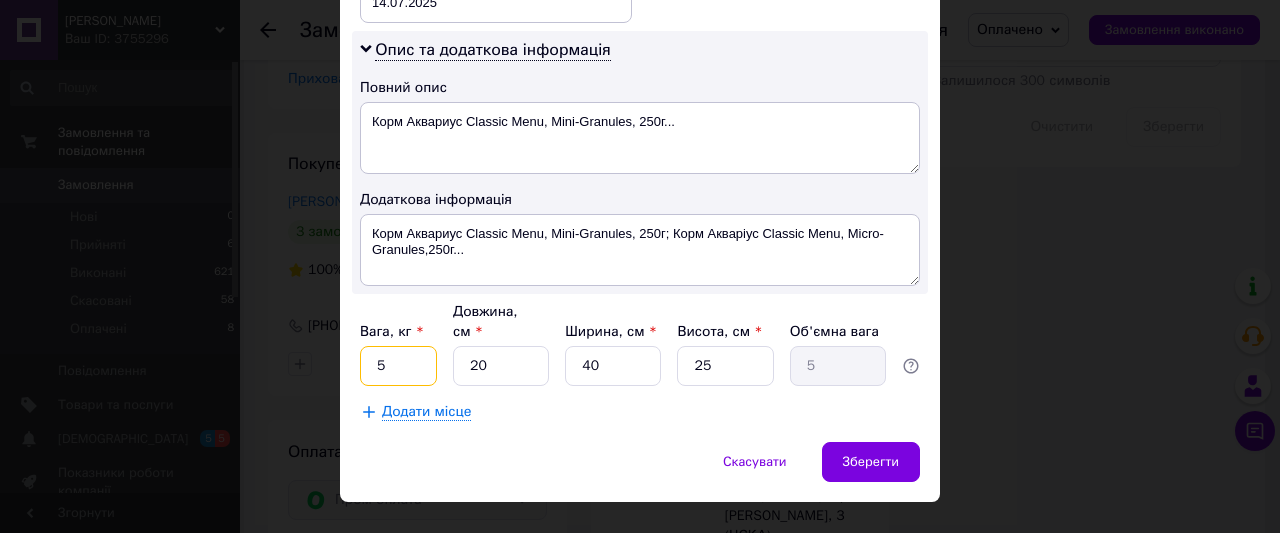 click on "5" at bounding box center (398, 366) 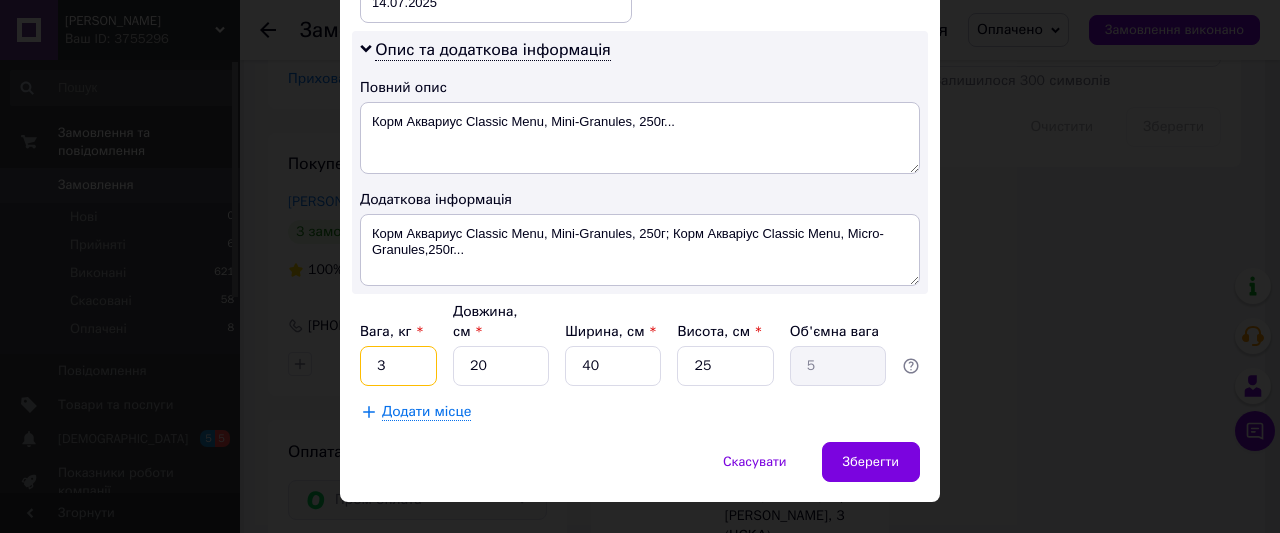 type on "3" 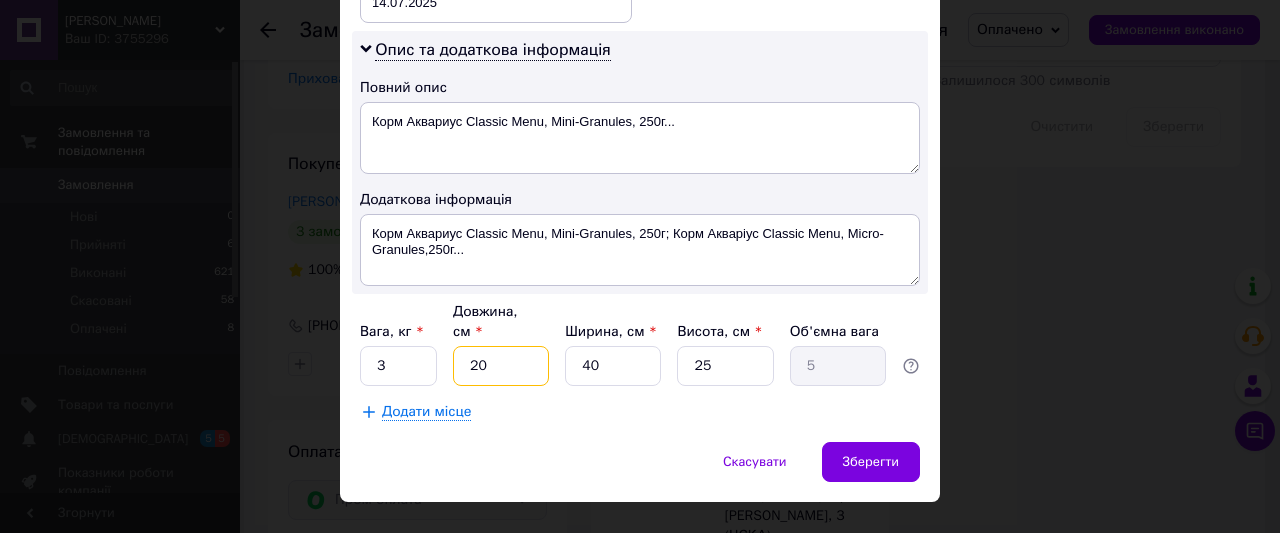click on "20" at bounding box center (501, 366) 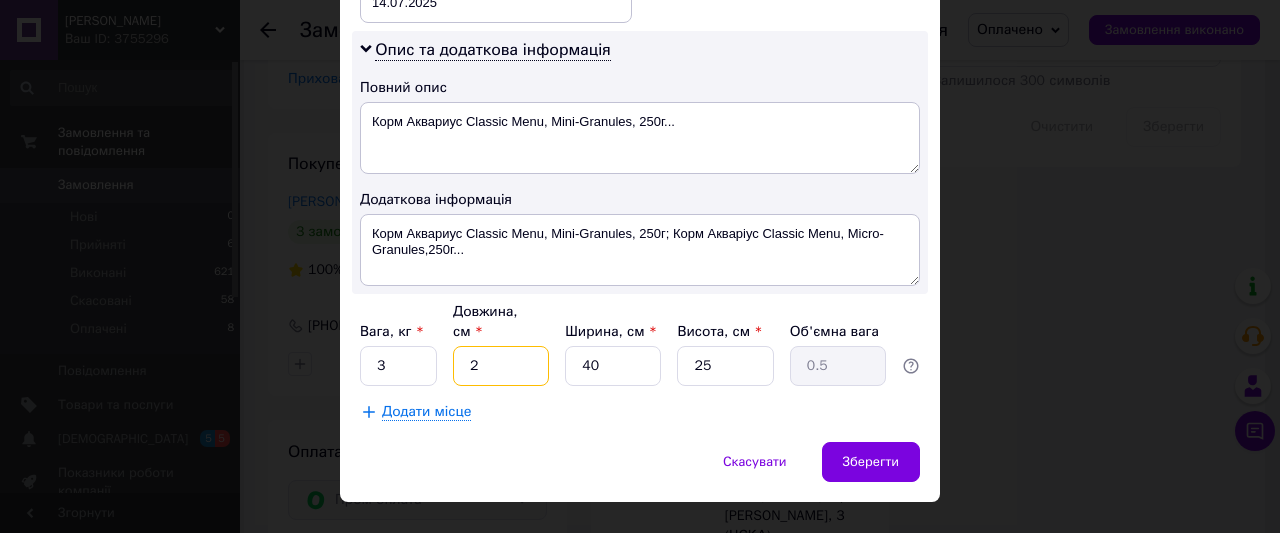 type 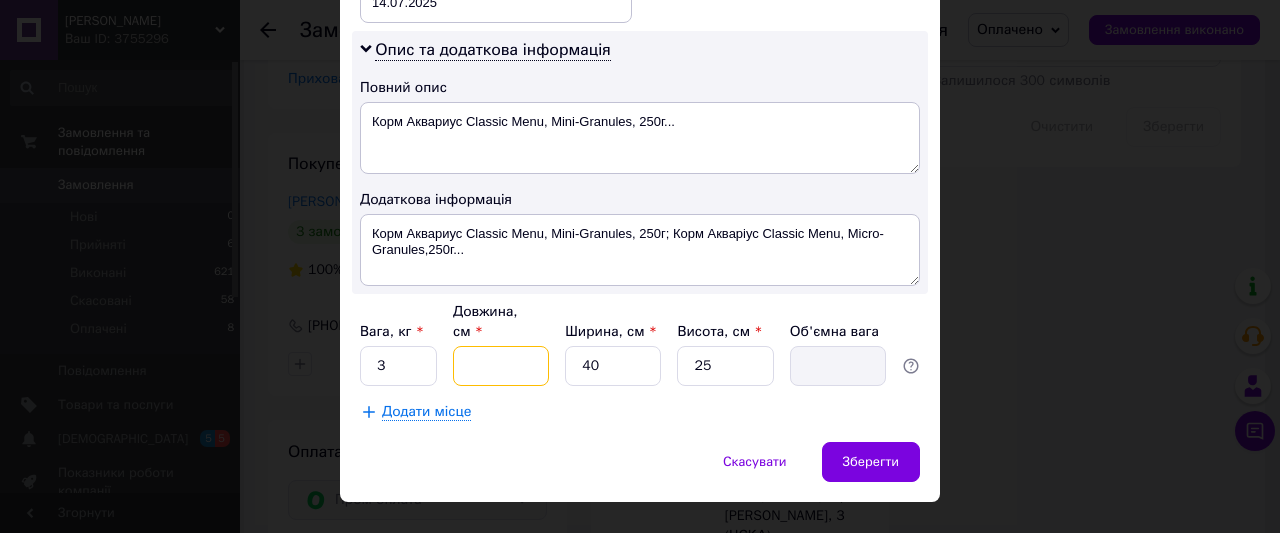 type on "3" 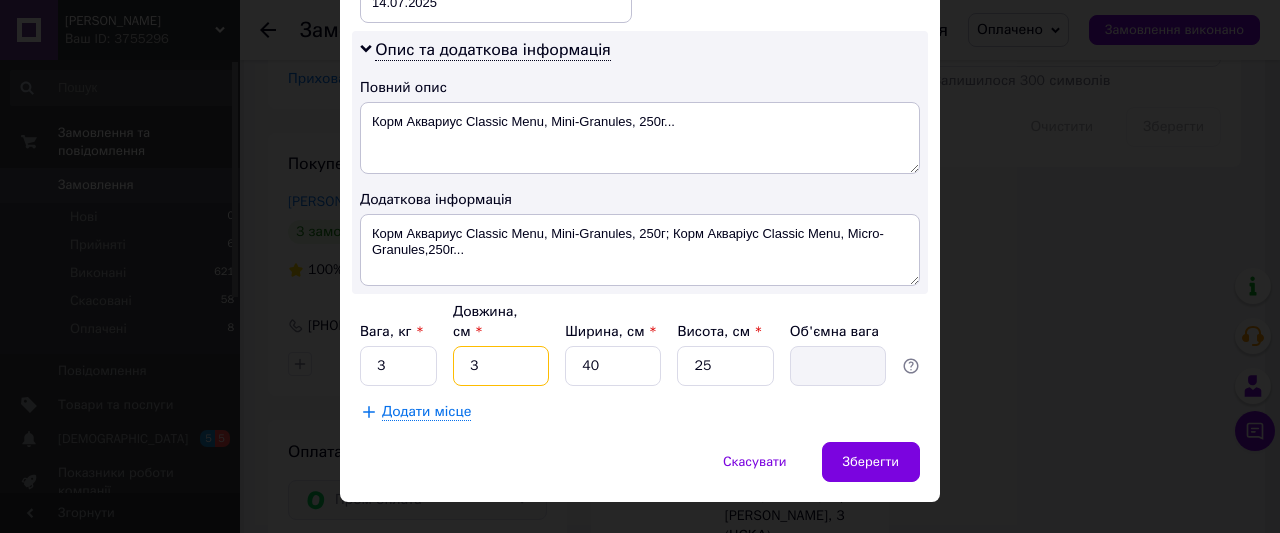 type on "0.75" 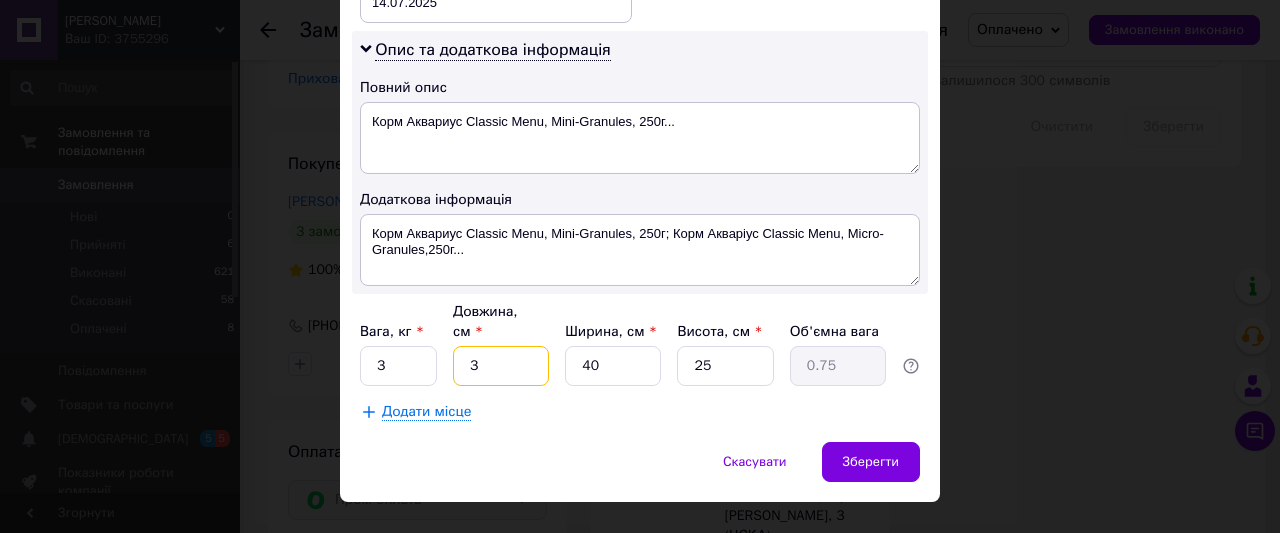 type on "38" 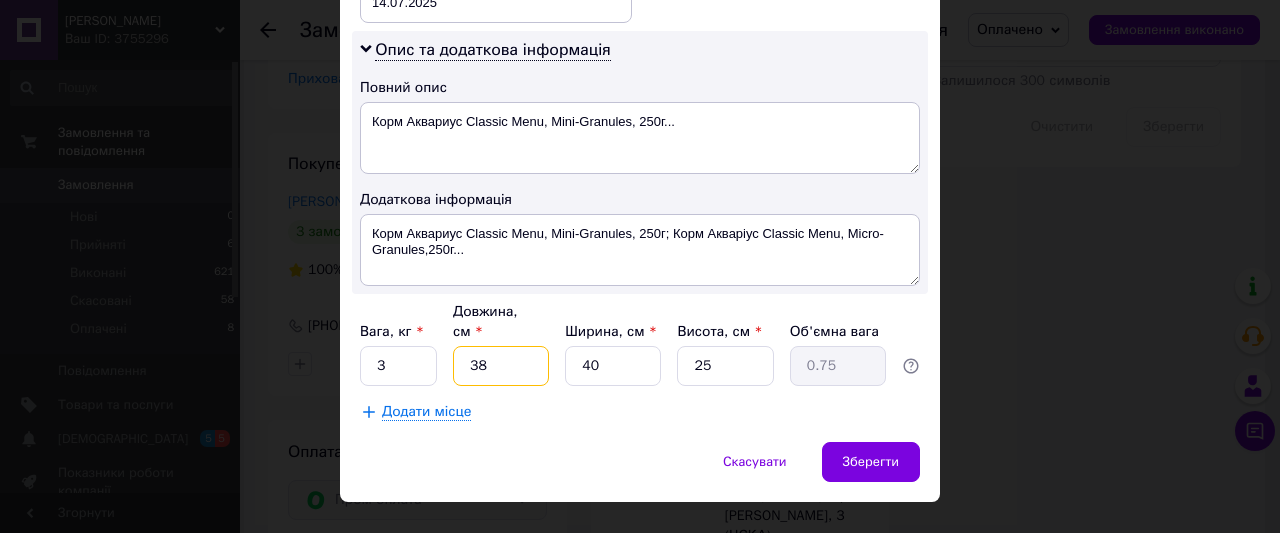 type on "9.5" 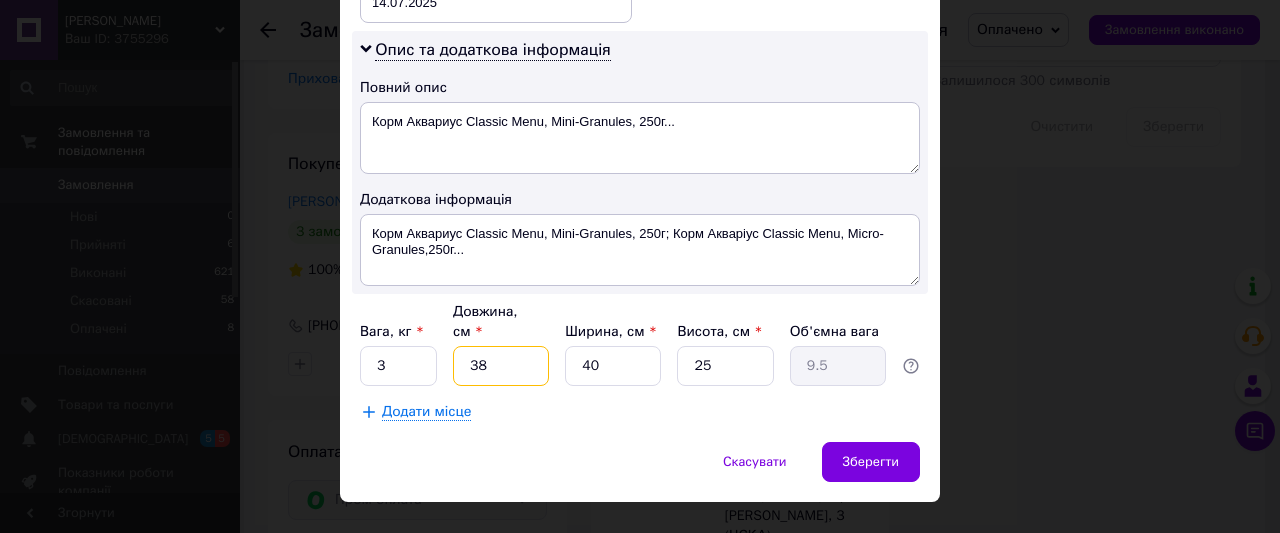 type on "38" 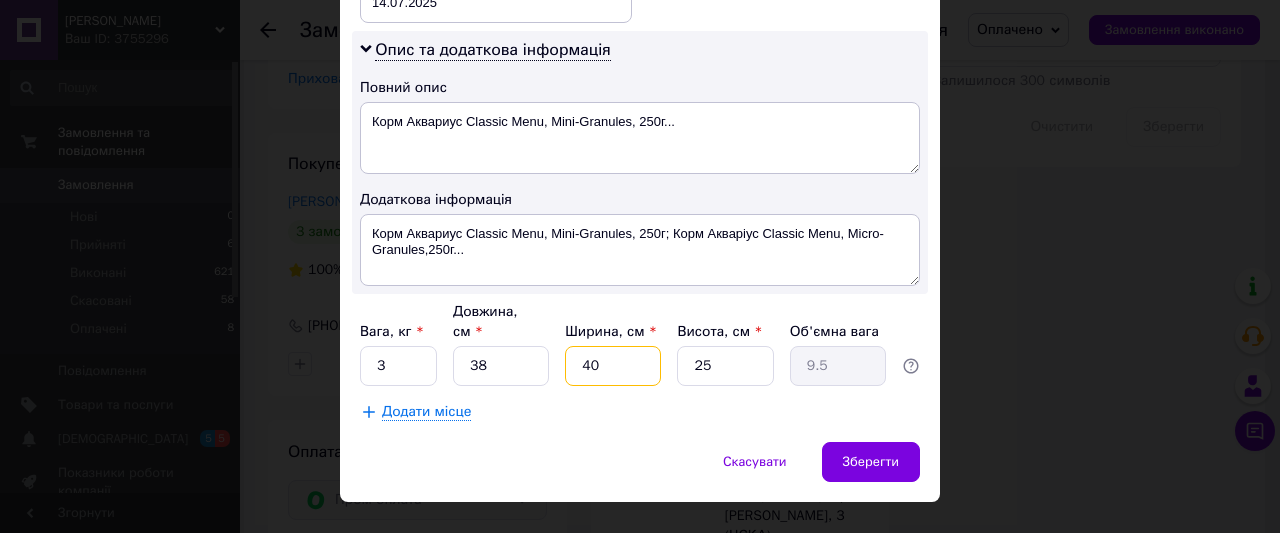 click on "40" at bounding box center (613, 366) 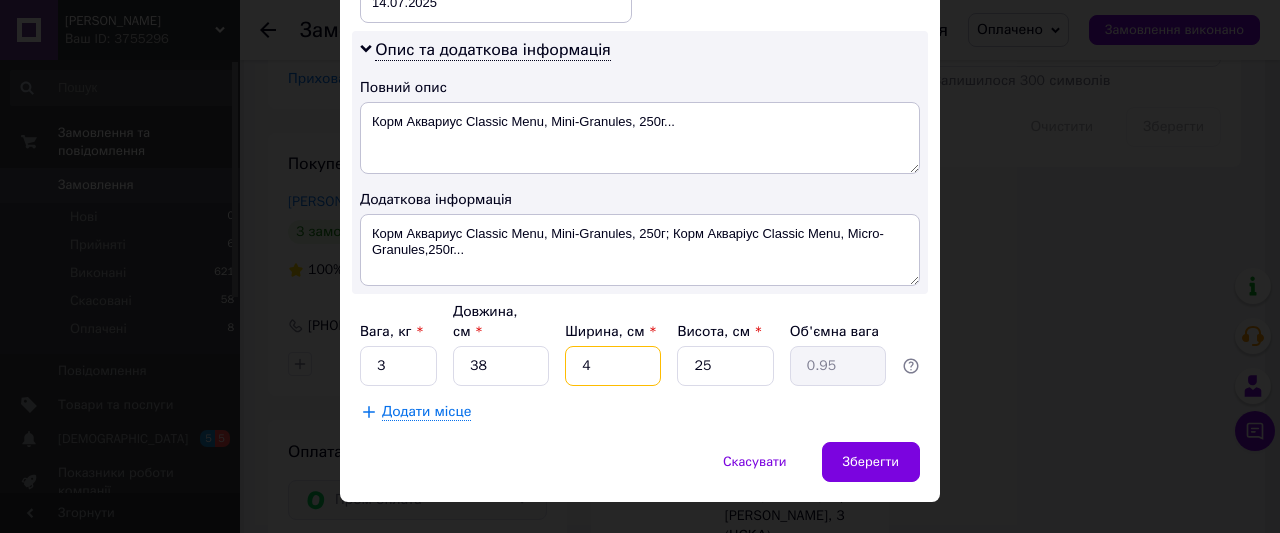 type 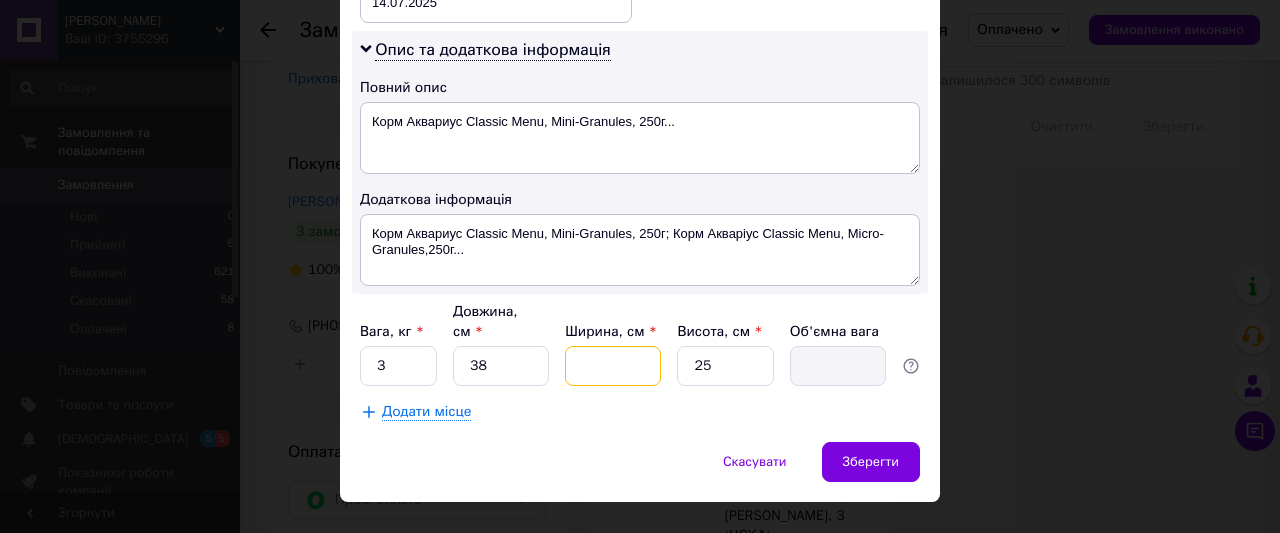 type on "1" 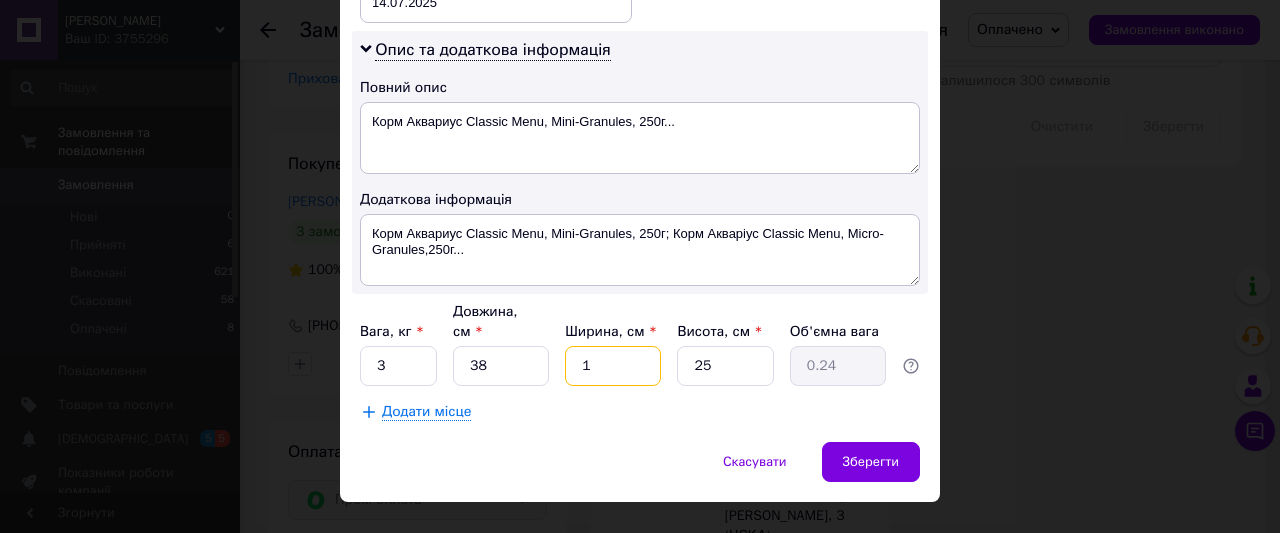 type on "16" 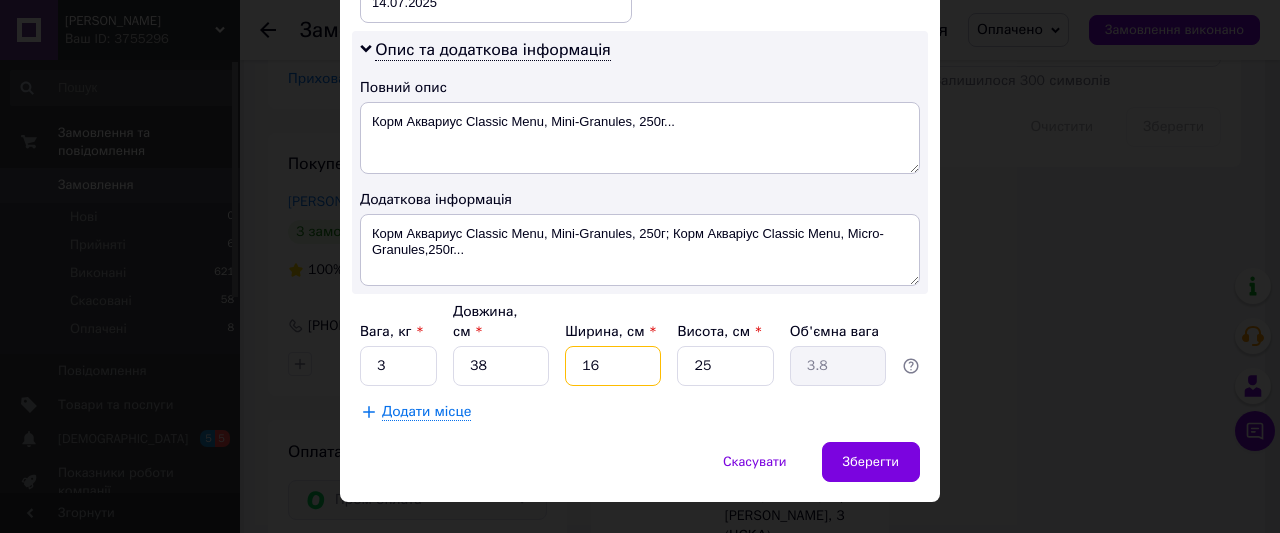 type on "16" 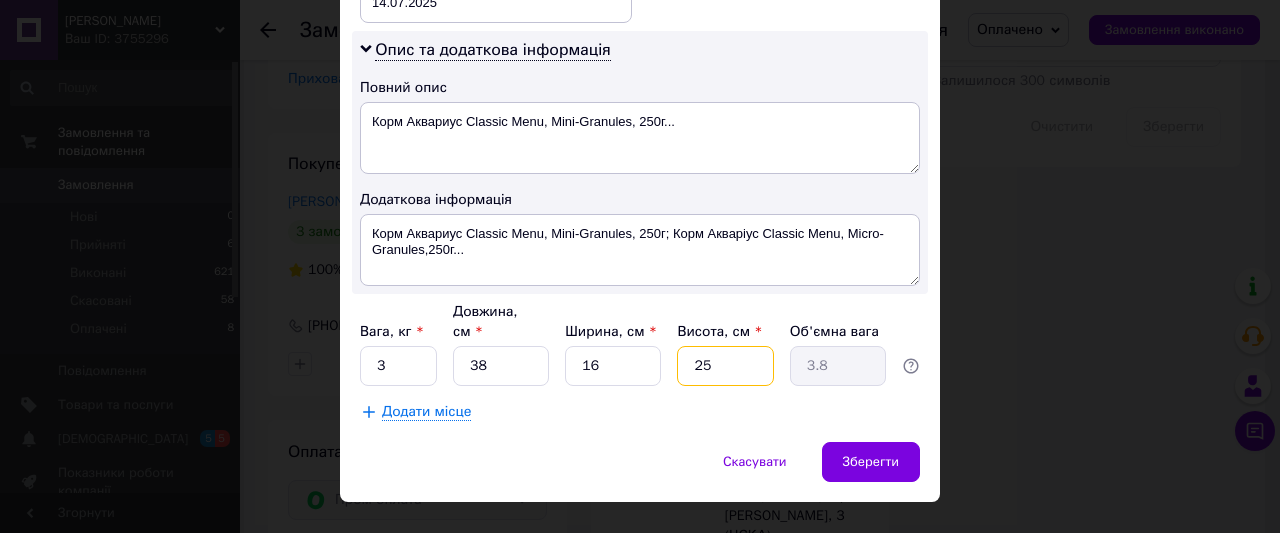 click on "25" at bounding box center (725, 366) 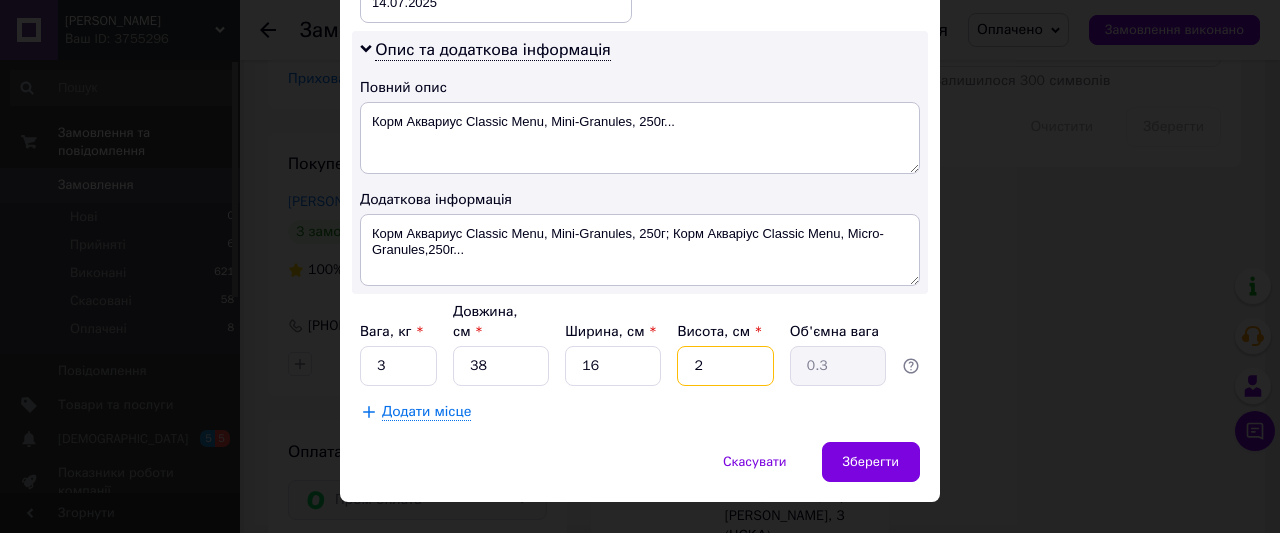 type 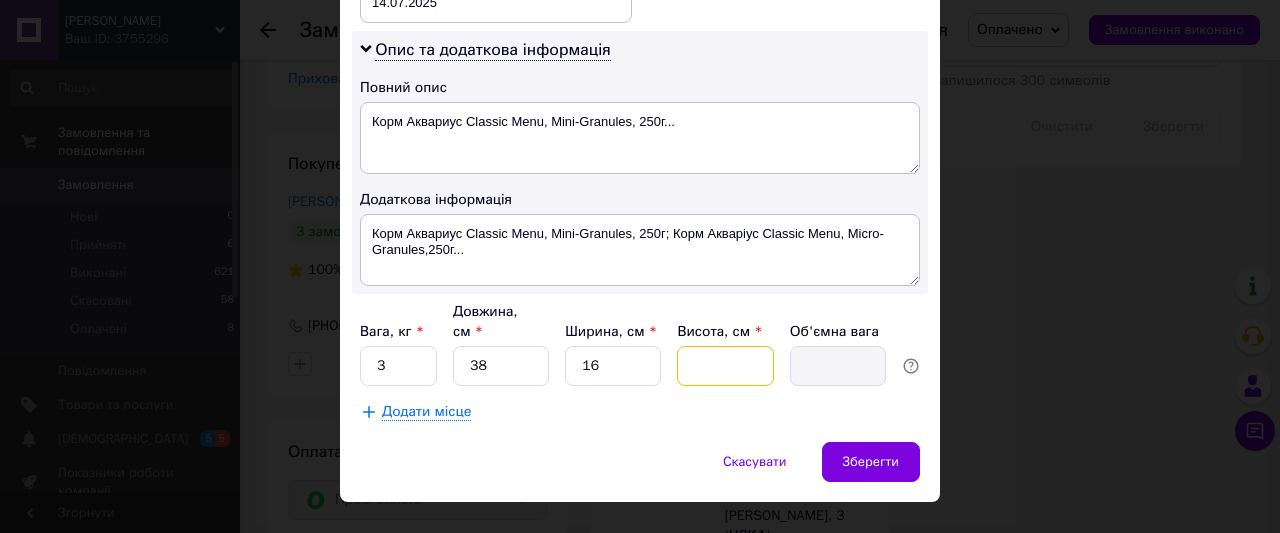 type on "1" 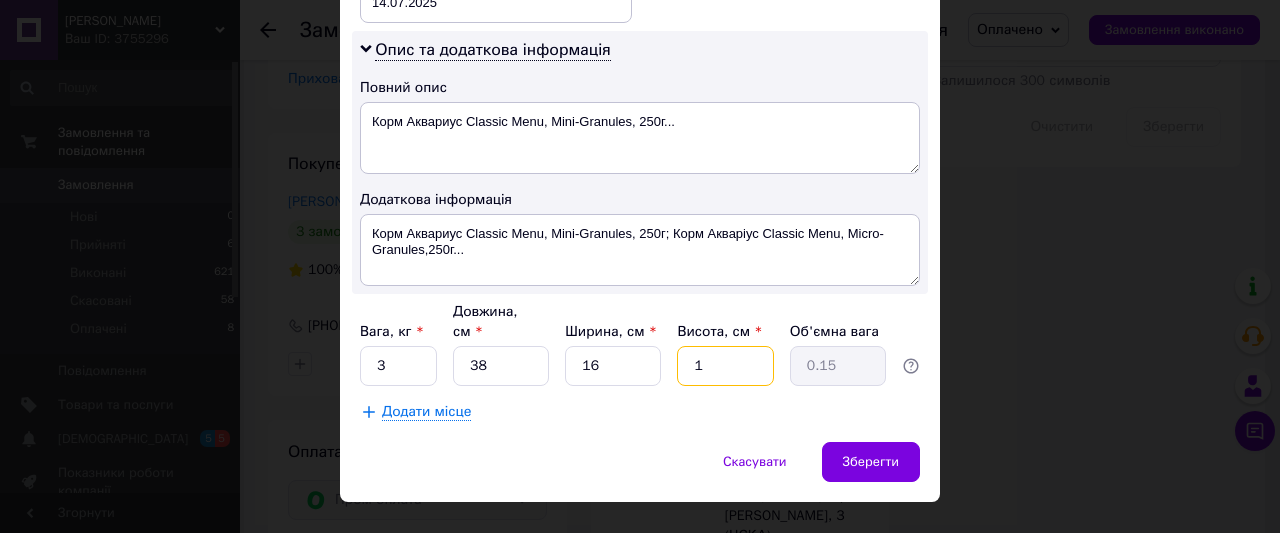 type on "16" 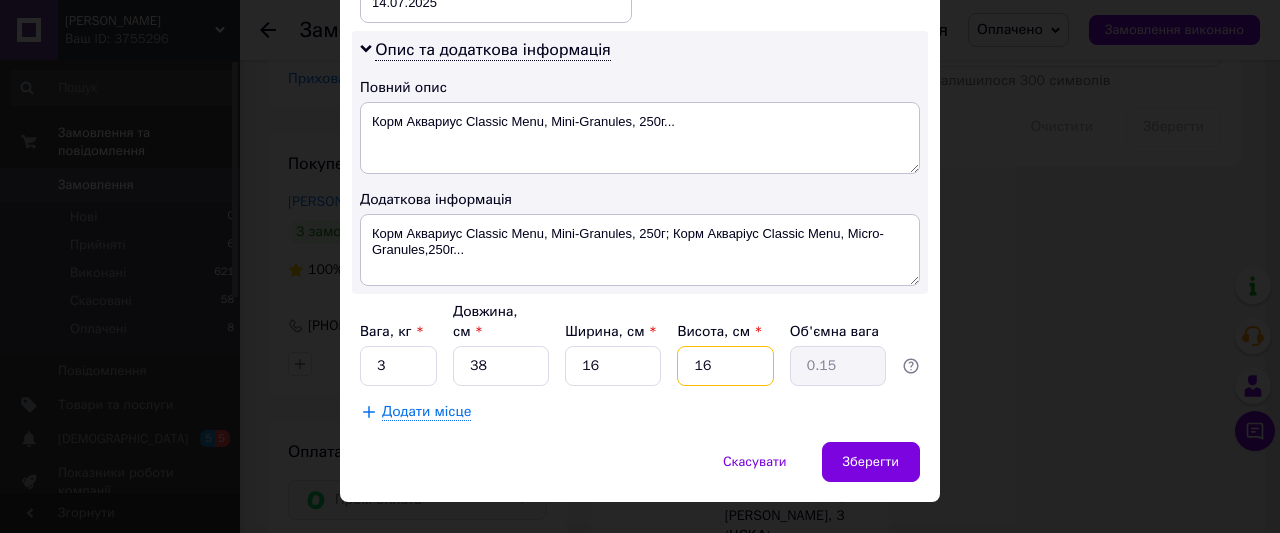 type on "2.43" 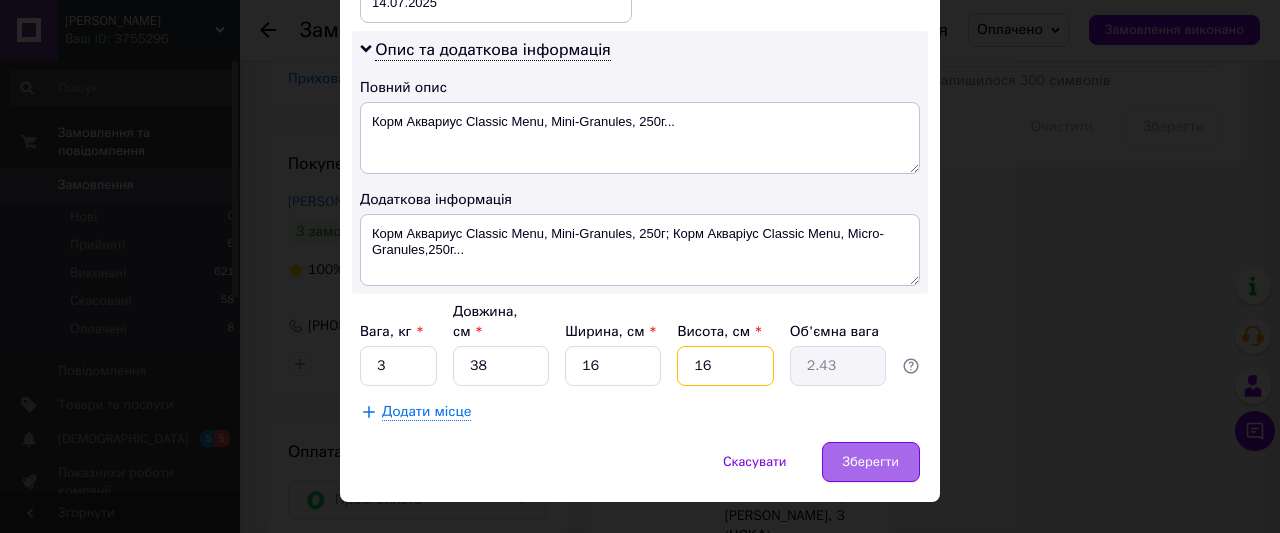 type on "16" 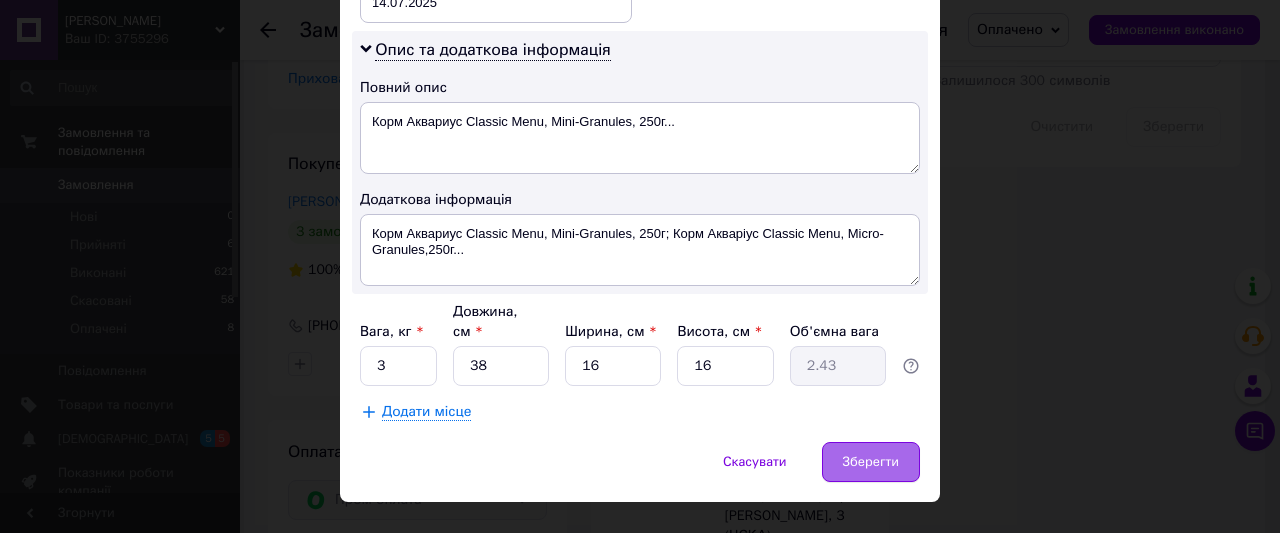 click on "Зберегти" at bounding box center [871, 462] 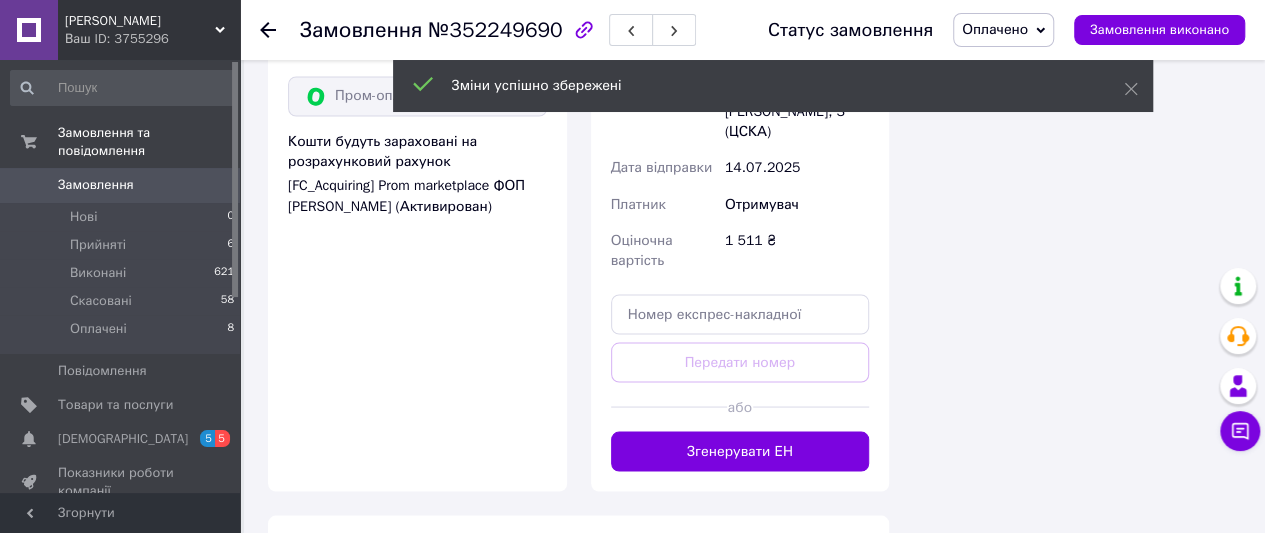 scroll, scrollTop: 1800, scrollLeft: 0, axis: vertical 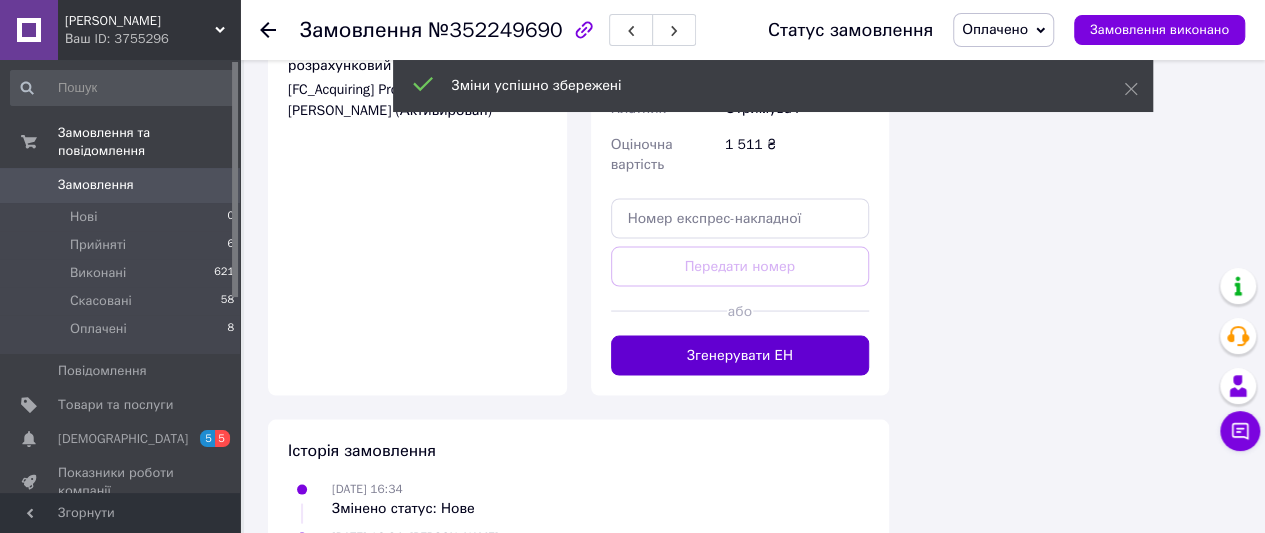 click on "Згенерувати ЕН" at bounding box center (740, 355) 